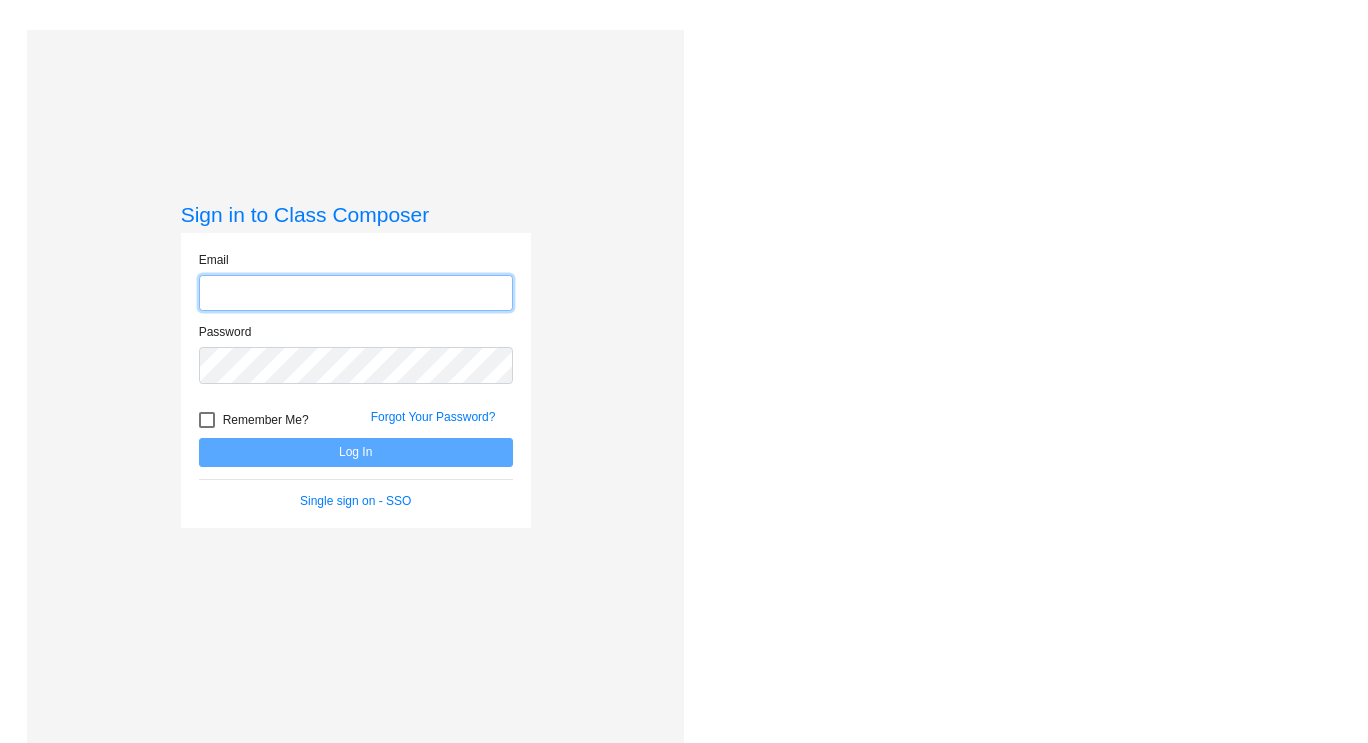 scroll, scrollTop: 0, scrollLeft: 0, axis: both 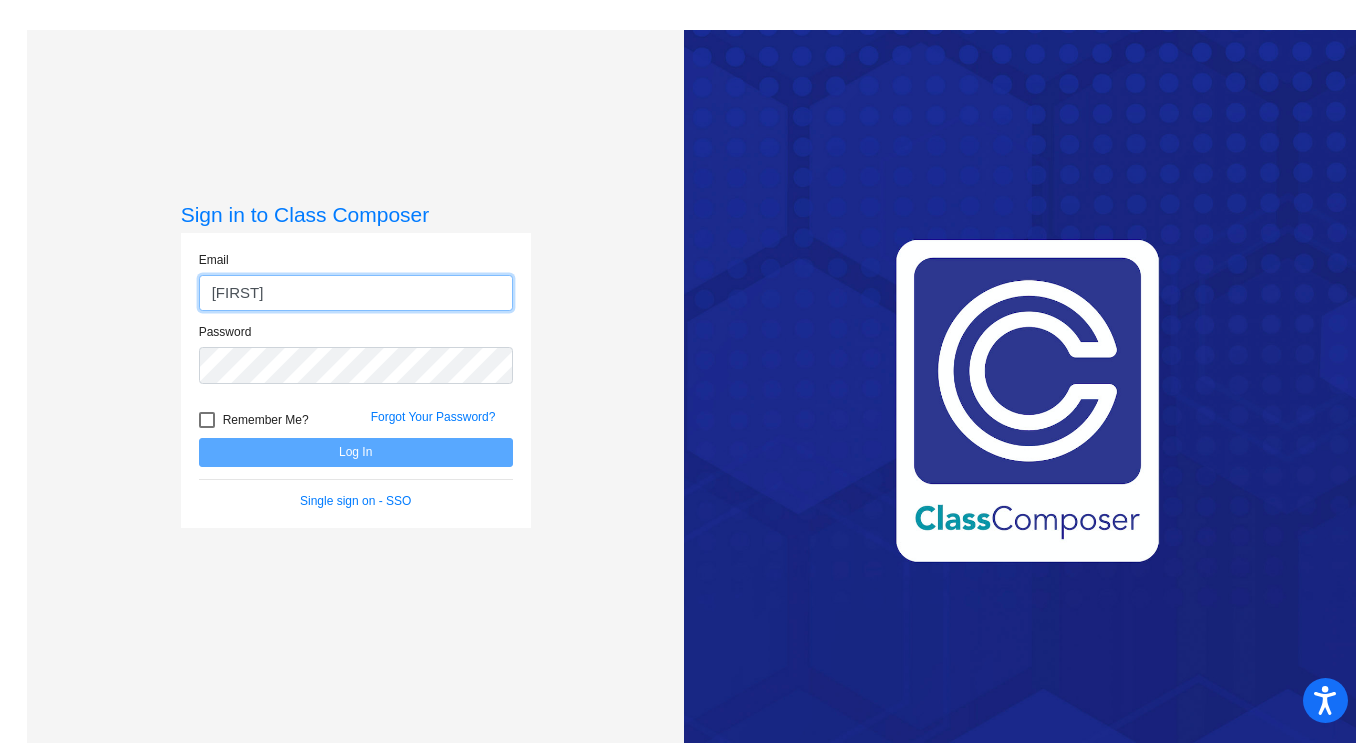type on "djennette@example.com" 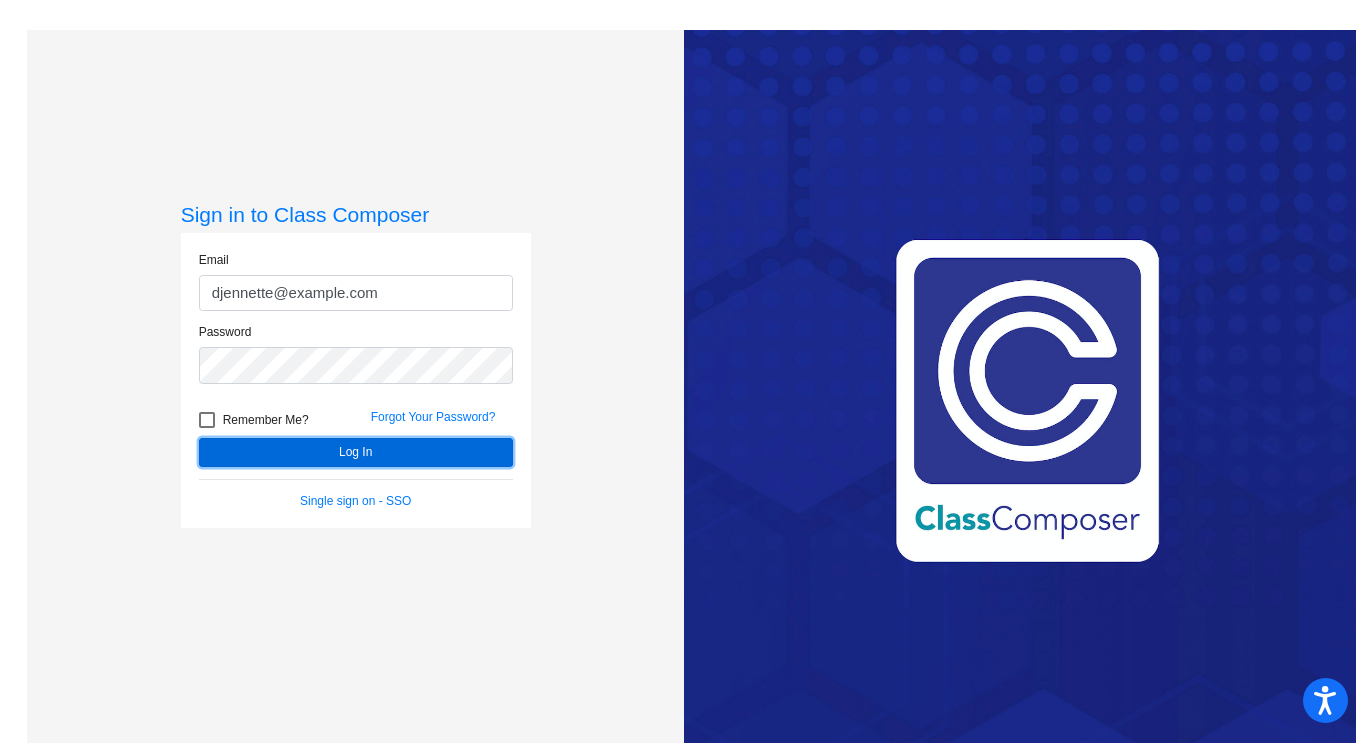 click on "Log In" 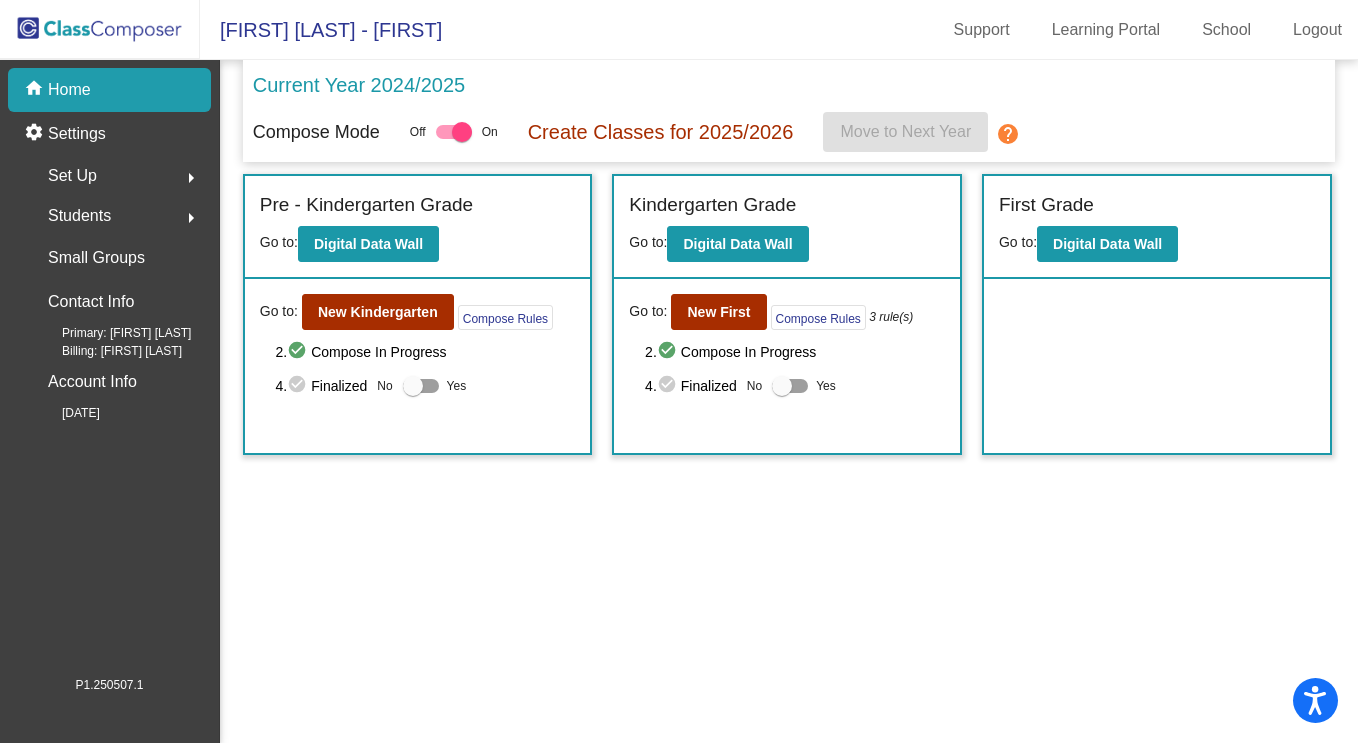 click on "Students  arrow_right" 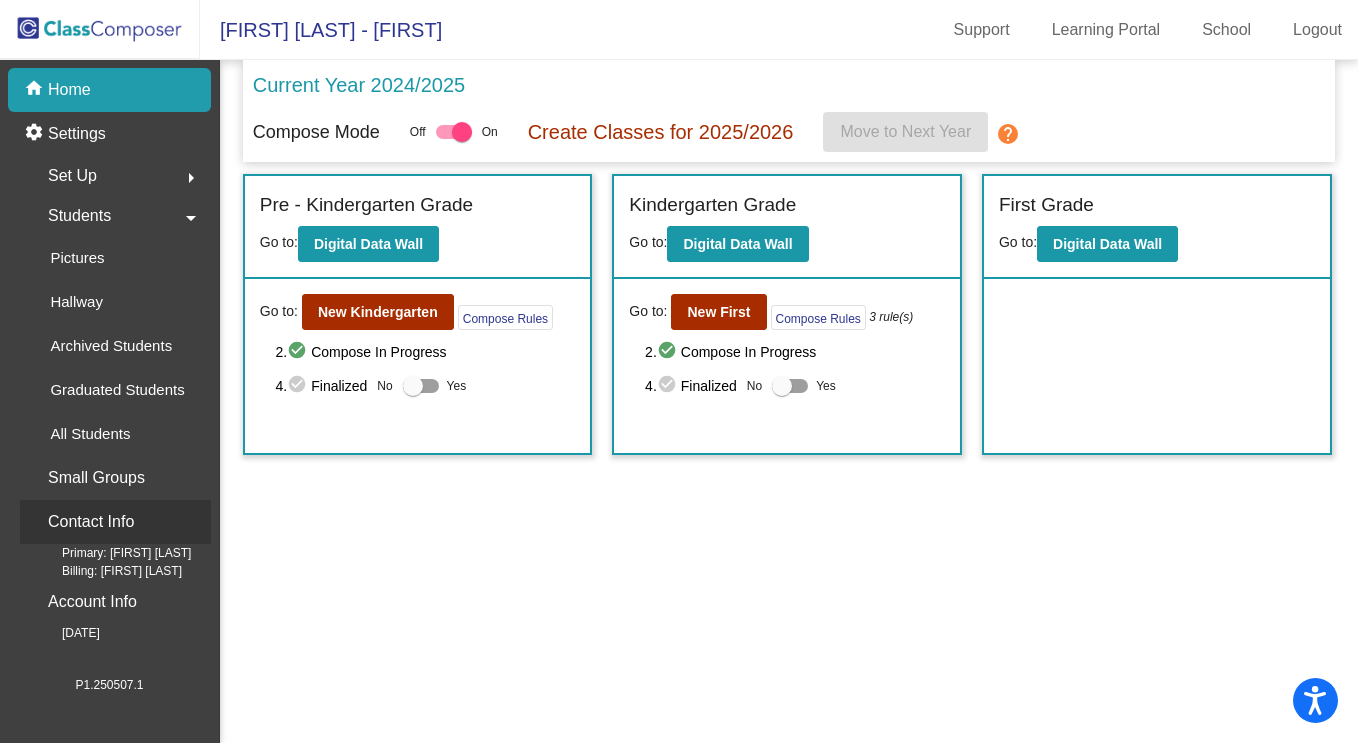 scroll, scrollTop: 0, scrollLeft: 0, axis: both 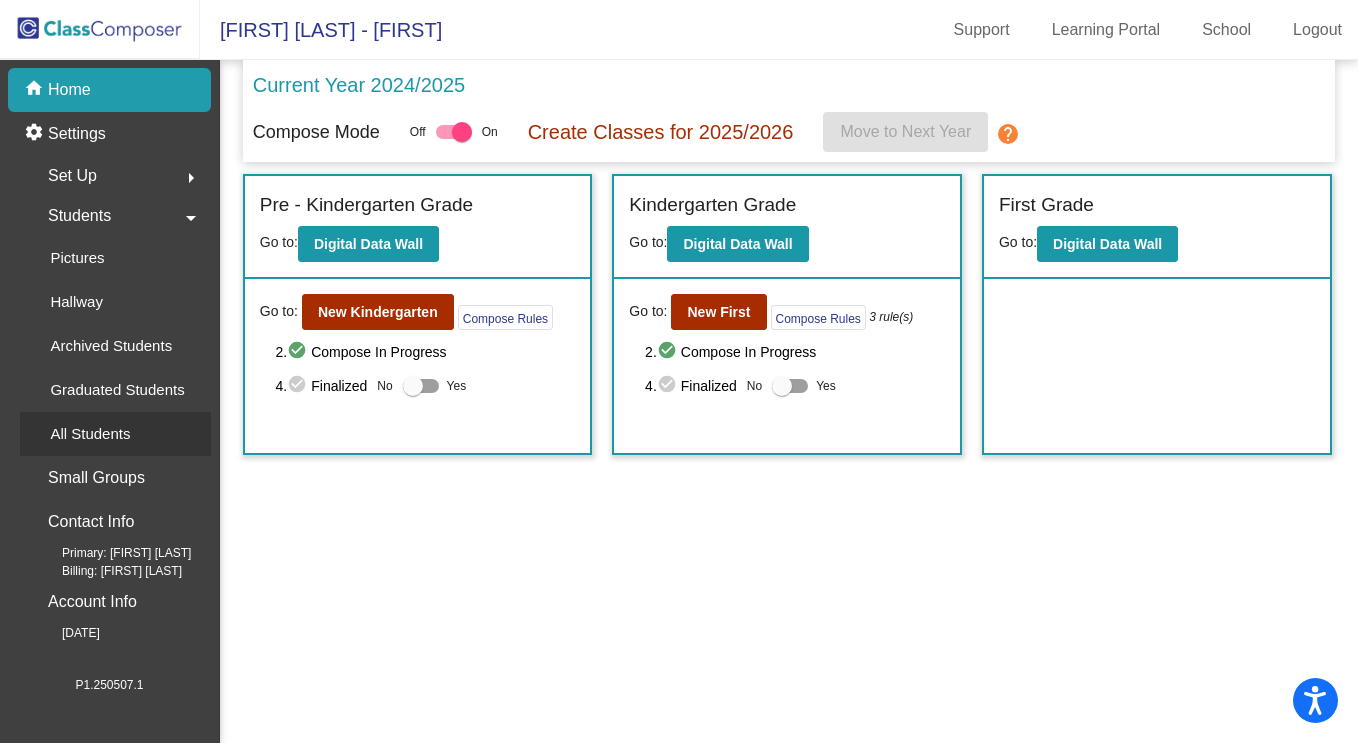 click on "All Students" 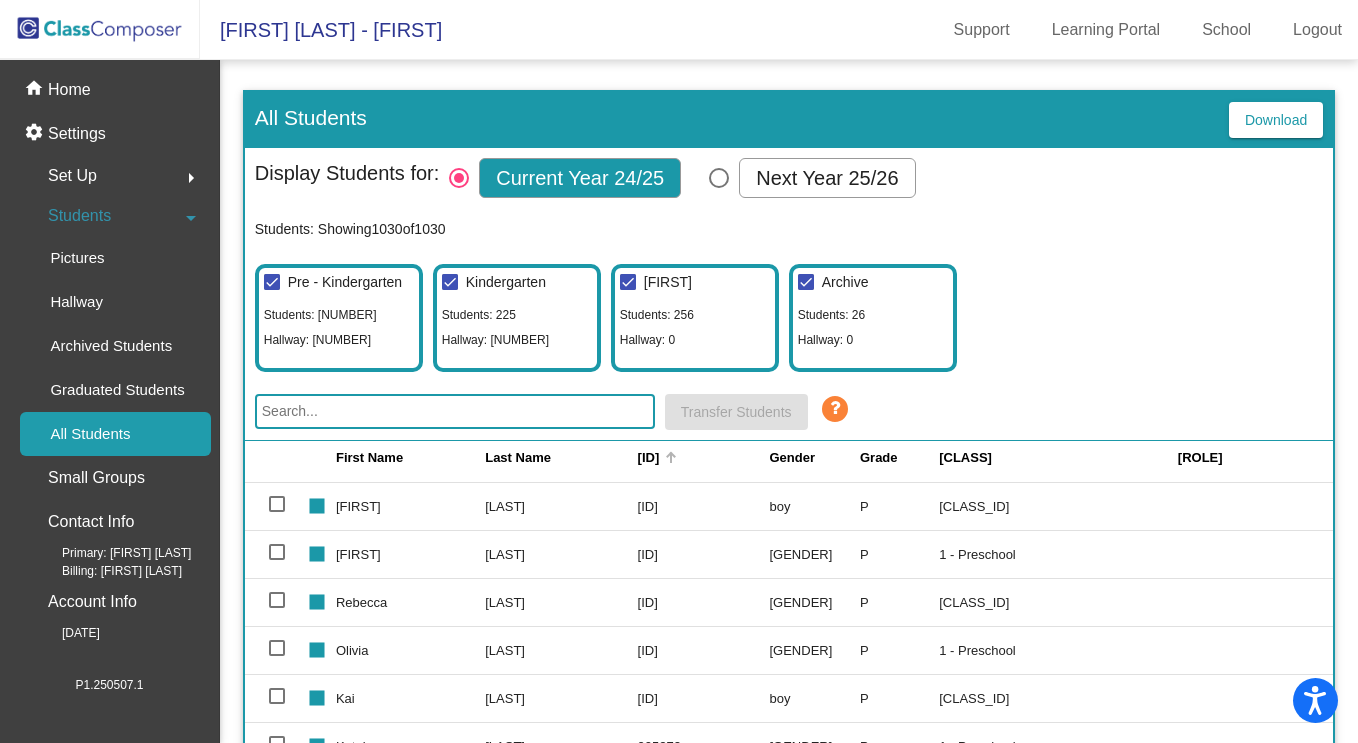 scroll, scrollTop: 0, scrollLeft: 0, axis: both 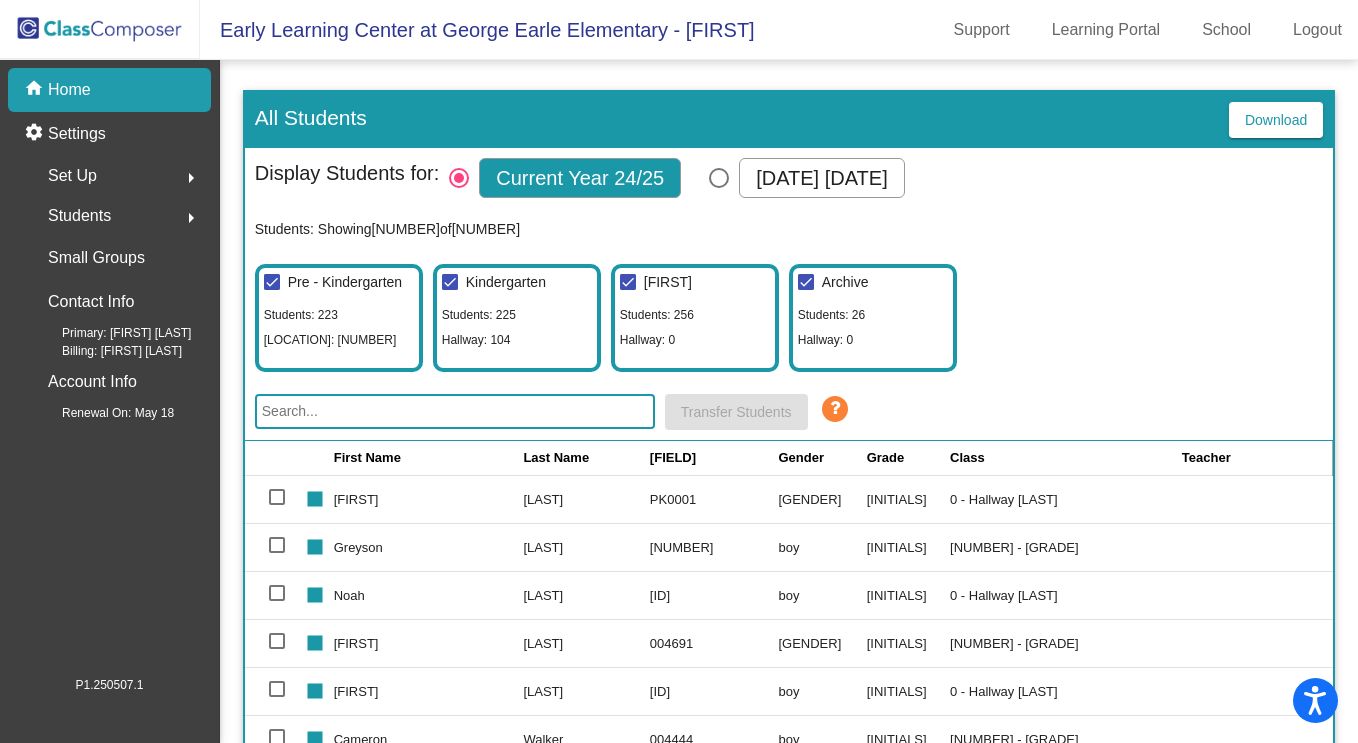 click at bounding box center [719, 178] 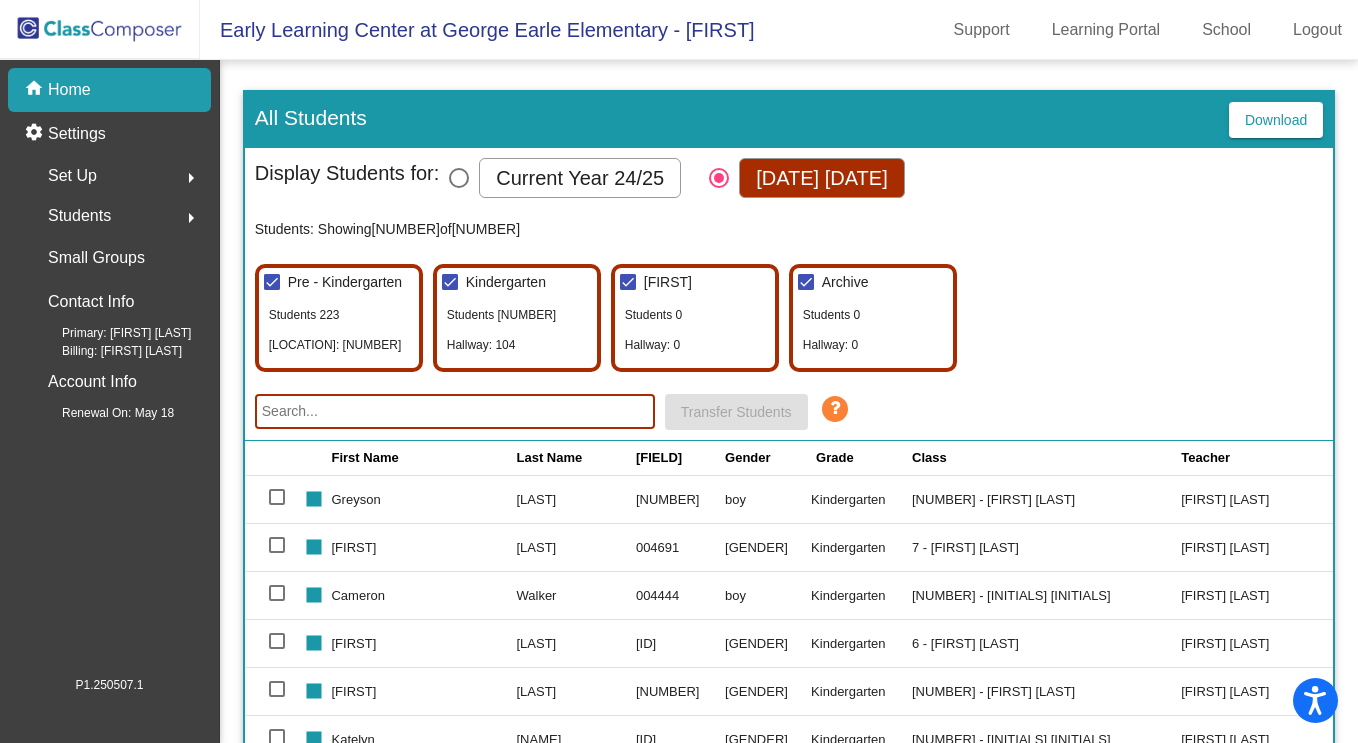 click on "Kindergarten  Students 235  Hallway: 104" 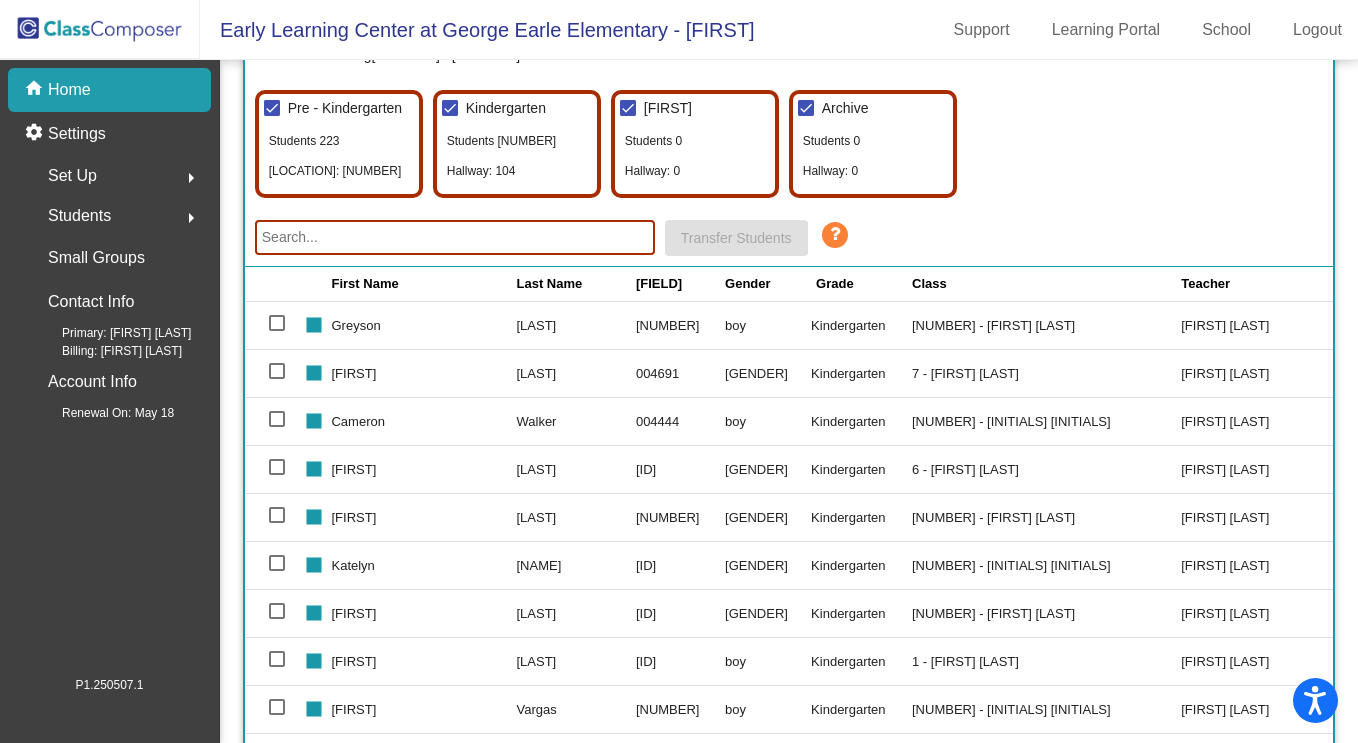 scroll, scrollTop: 176, scrollLeft: 0, axis: vertical 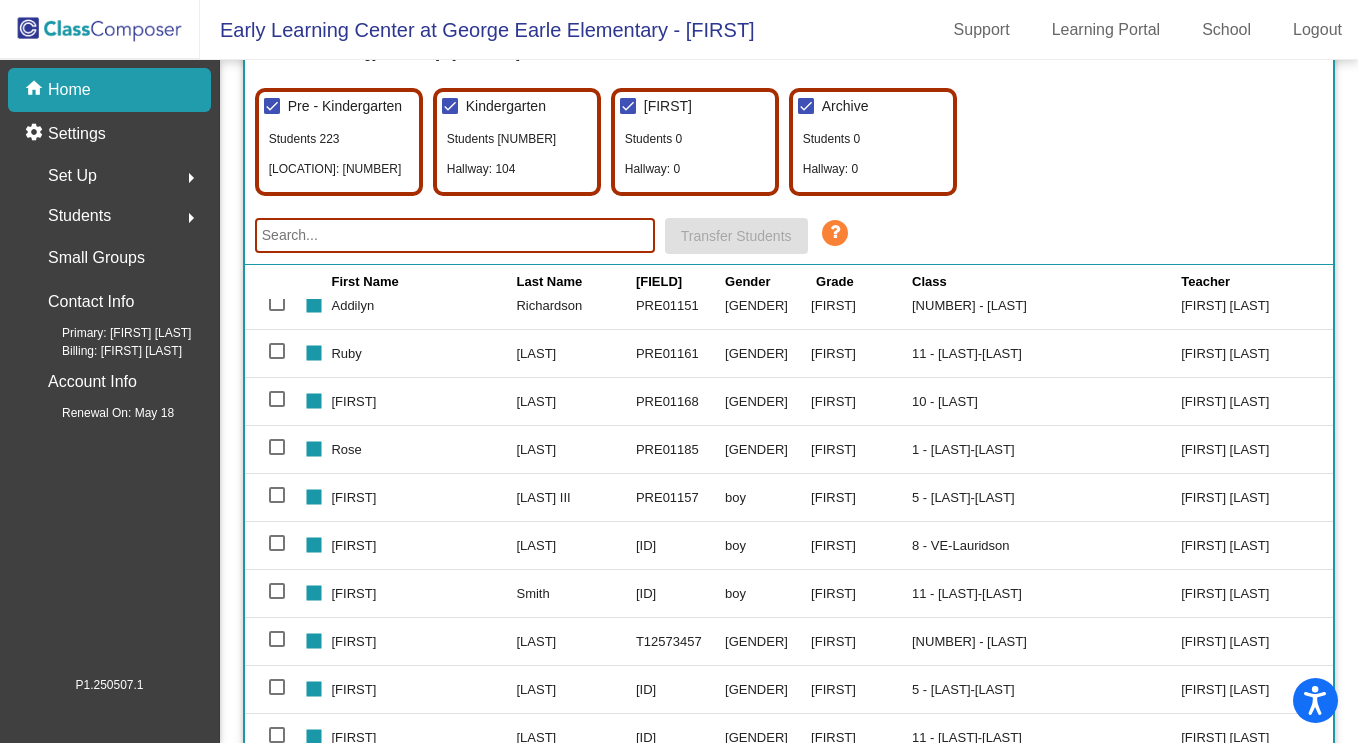 click on "Kindergarten  Students 235  Hallway: 104" 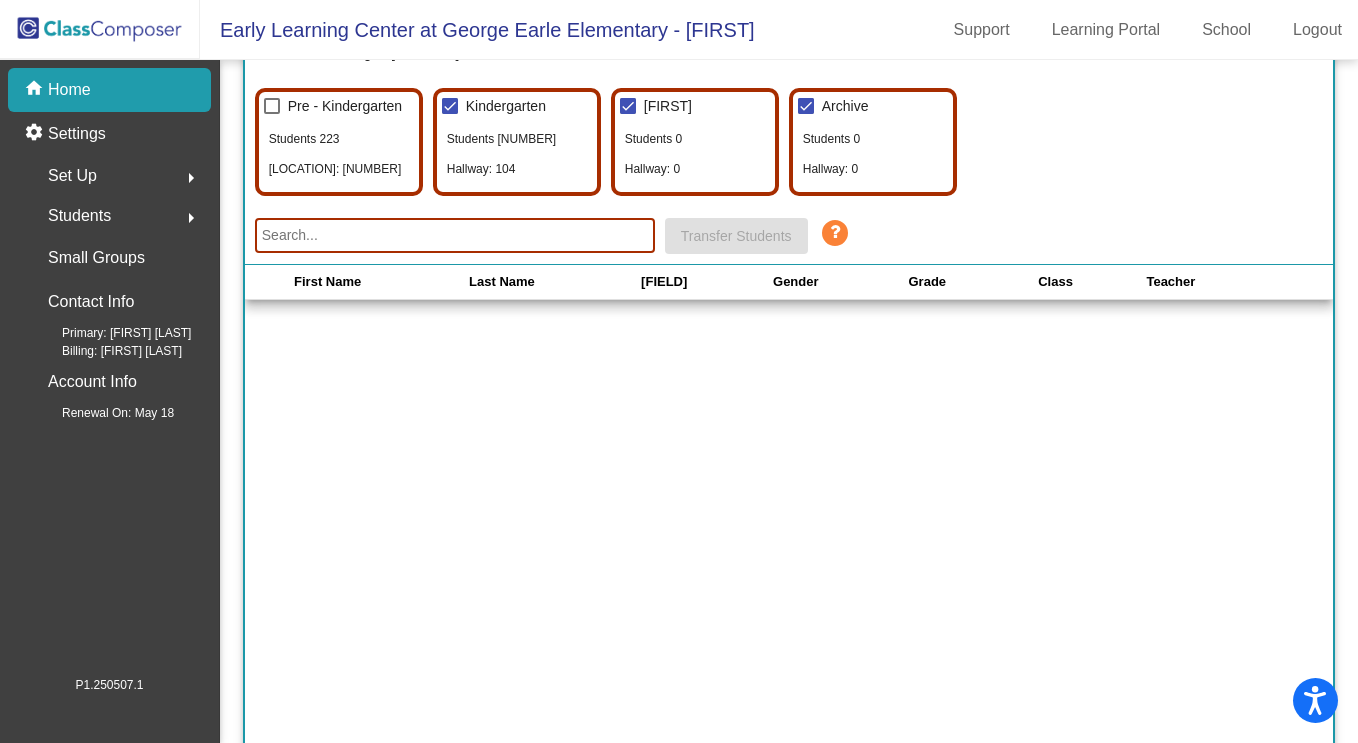 scroll, scrollTop: 0, scrollLeft: 0, axis: both 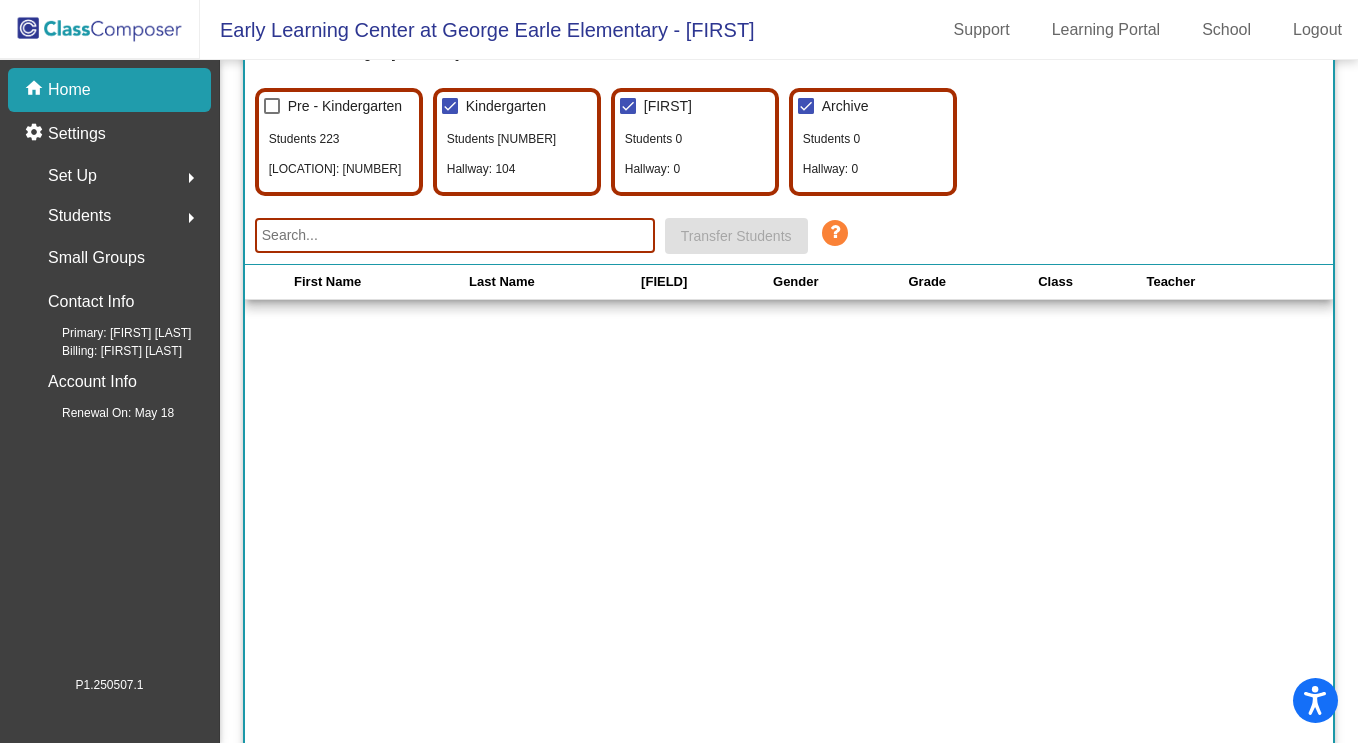 click at bounding box center [628, 106] 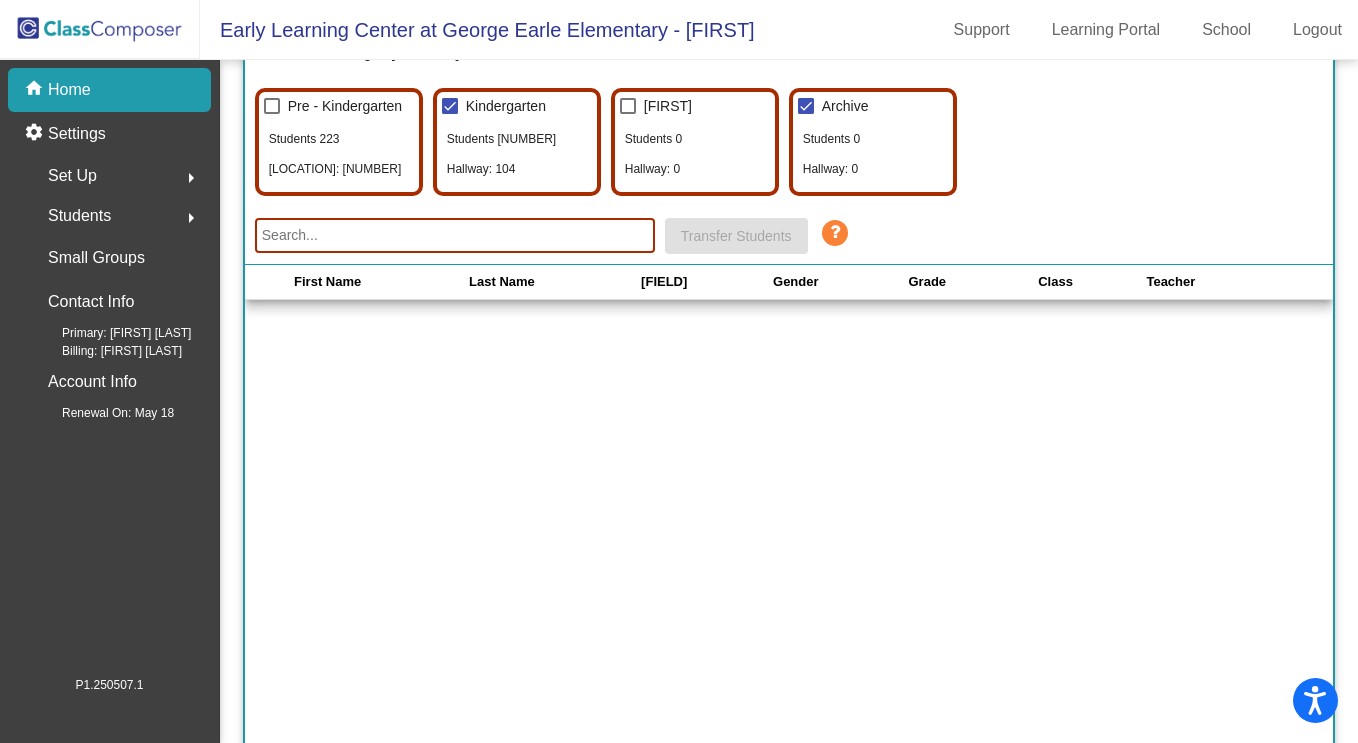 click at bounding box center (806, 106) 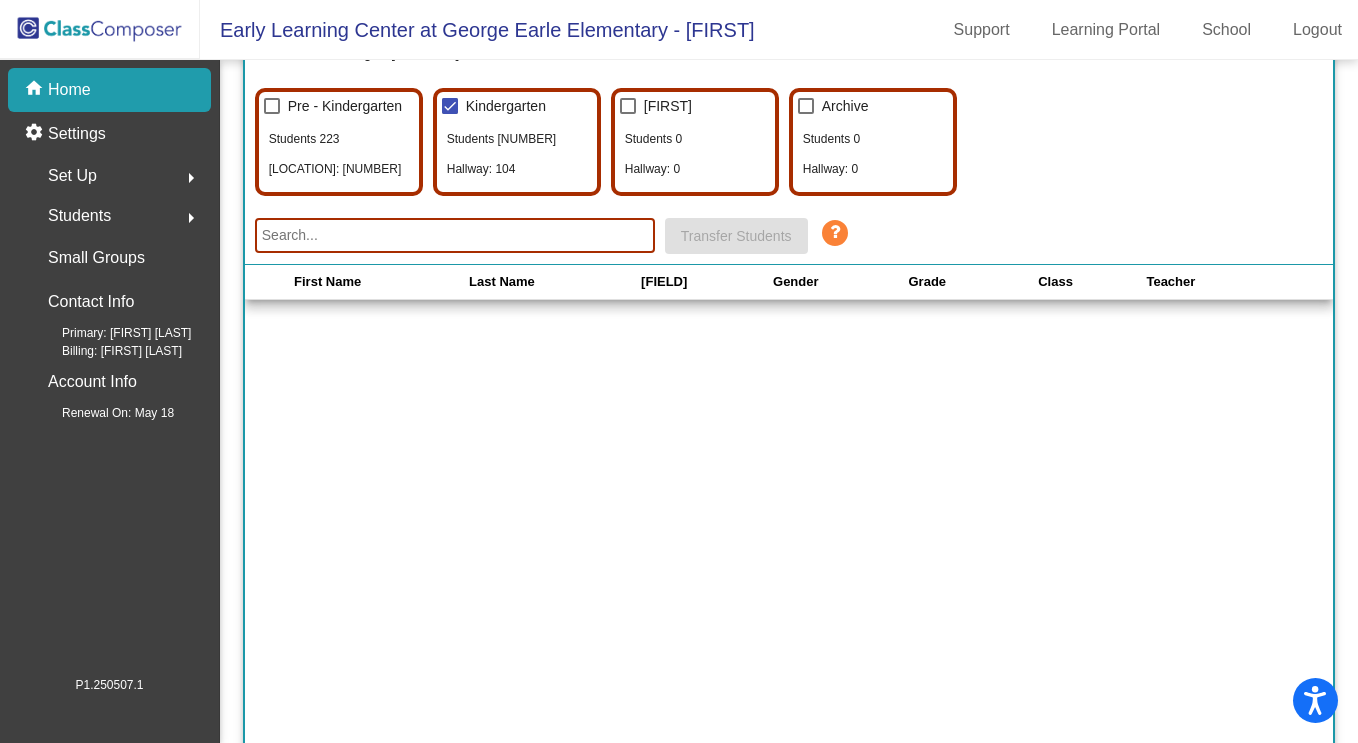 click on "Kindergarten  Students 235  Hallway: 104" 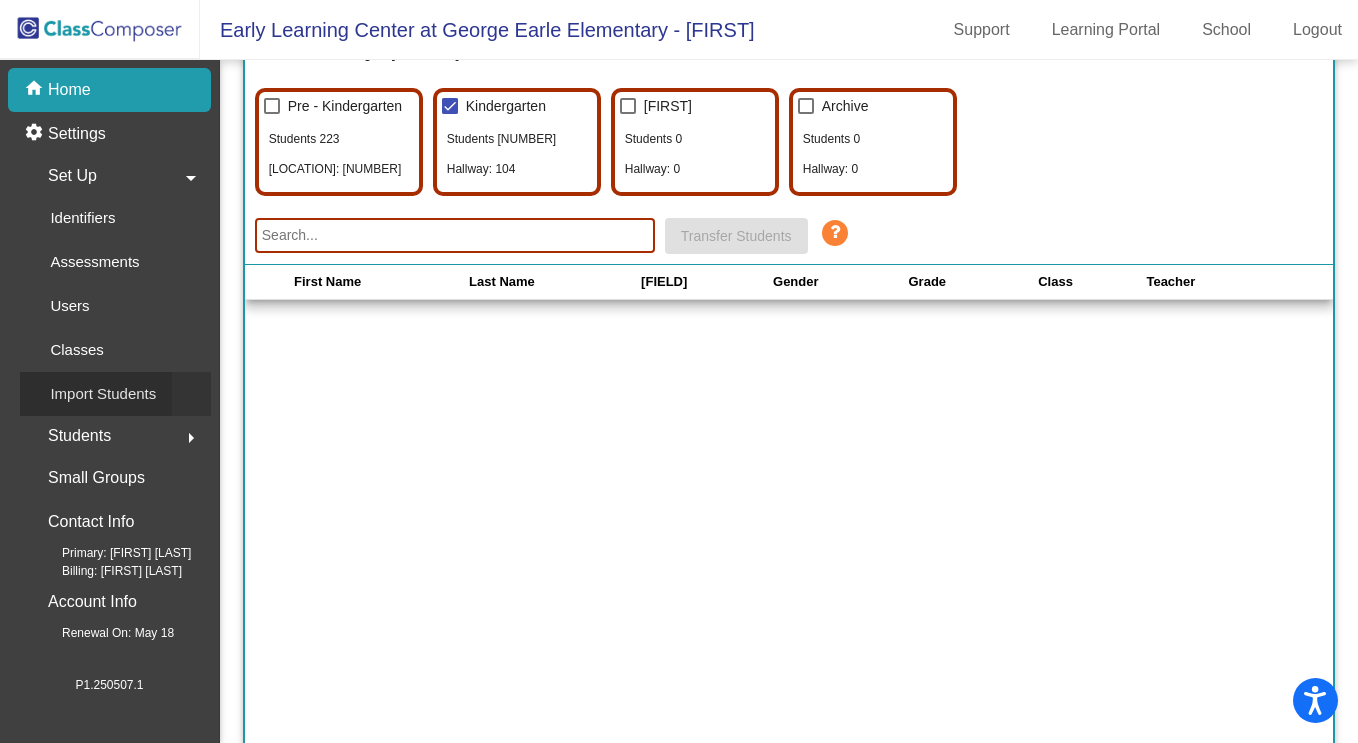 click on "Import Students" 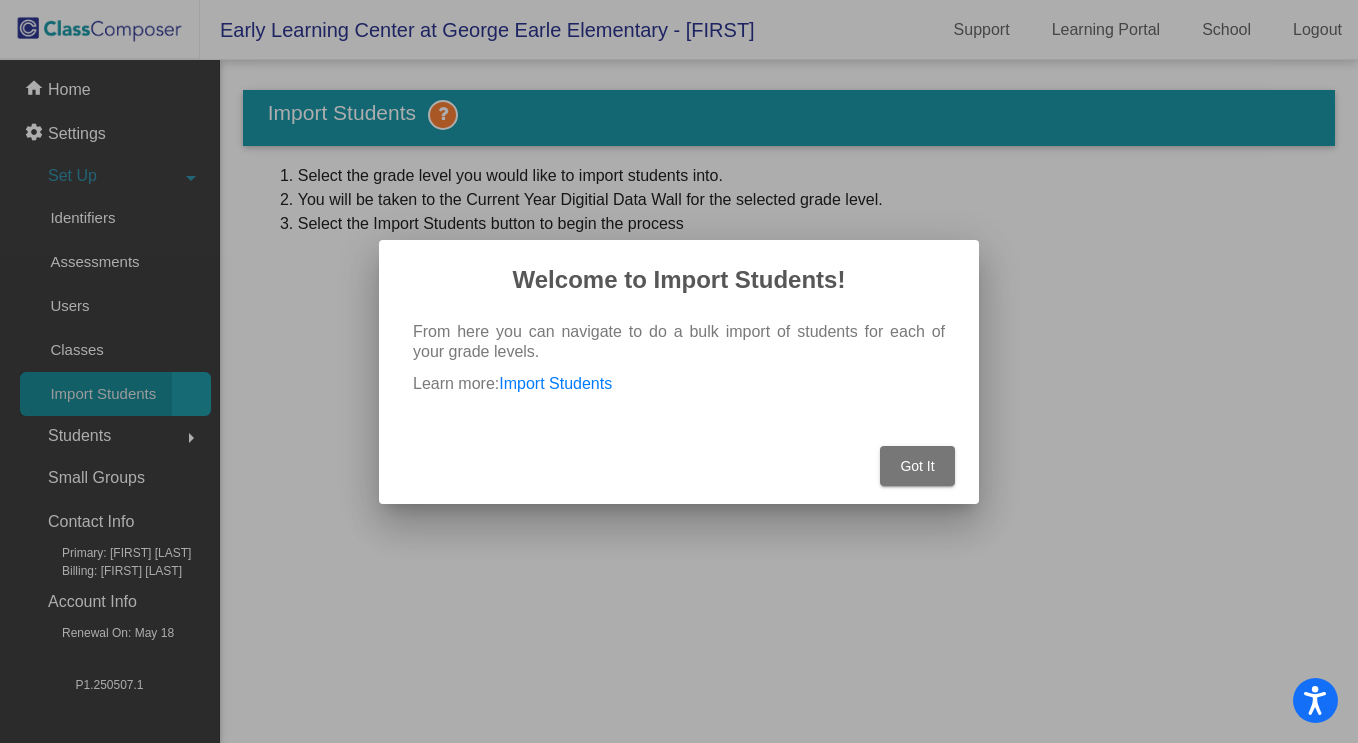 scroll, scrollTop: 0, scrollLeft: 0, axis: both 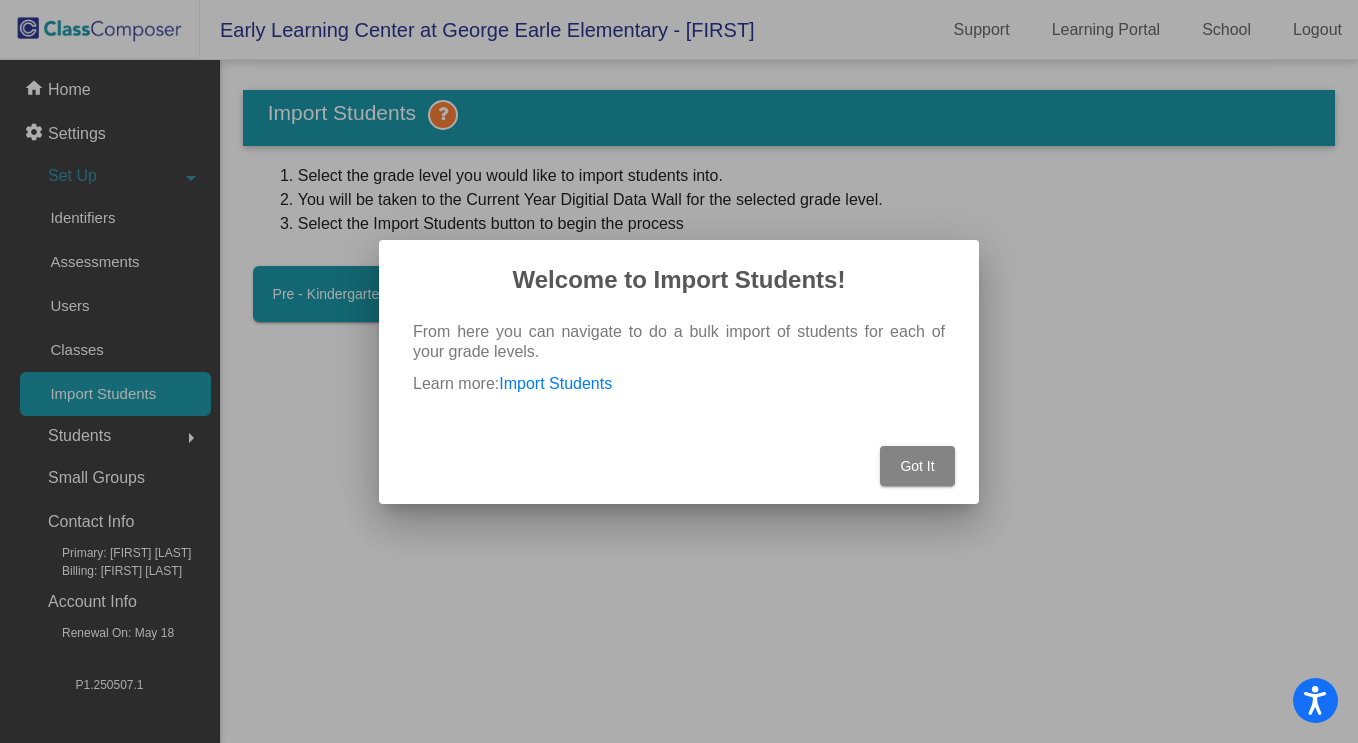 click on "Got It" at bounding box center (917, 466) 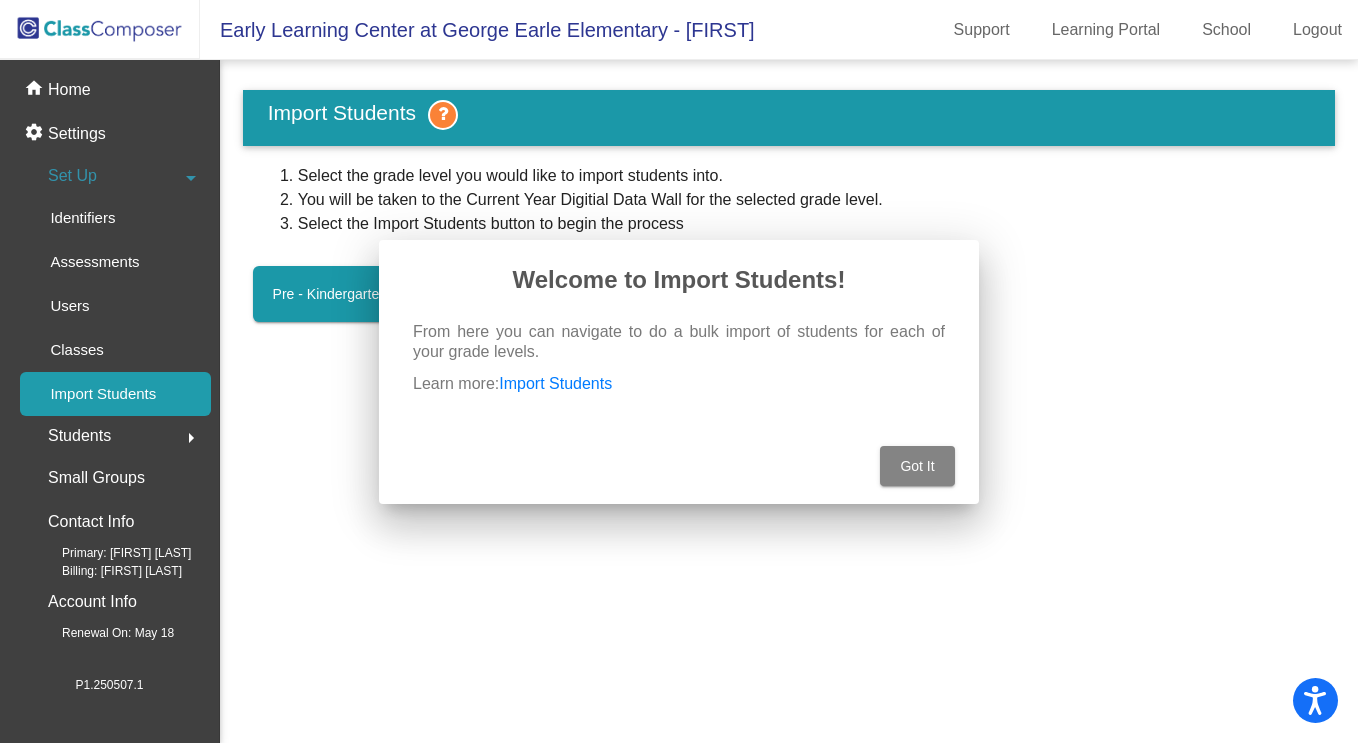 scroll, scrollTop: 0, scrollLeft: 0, axis: both 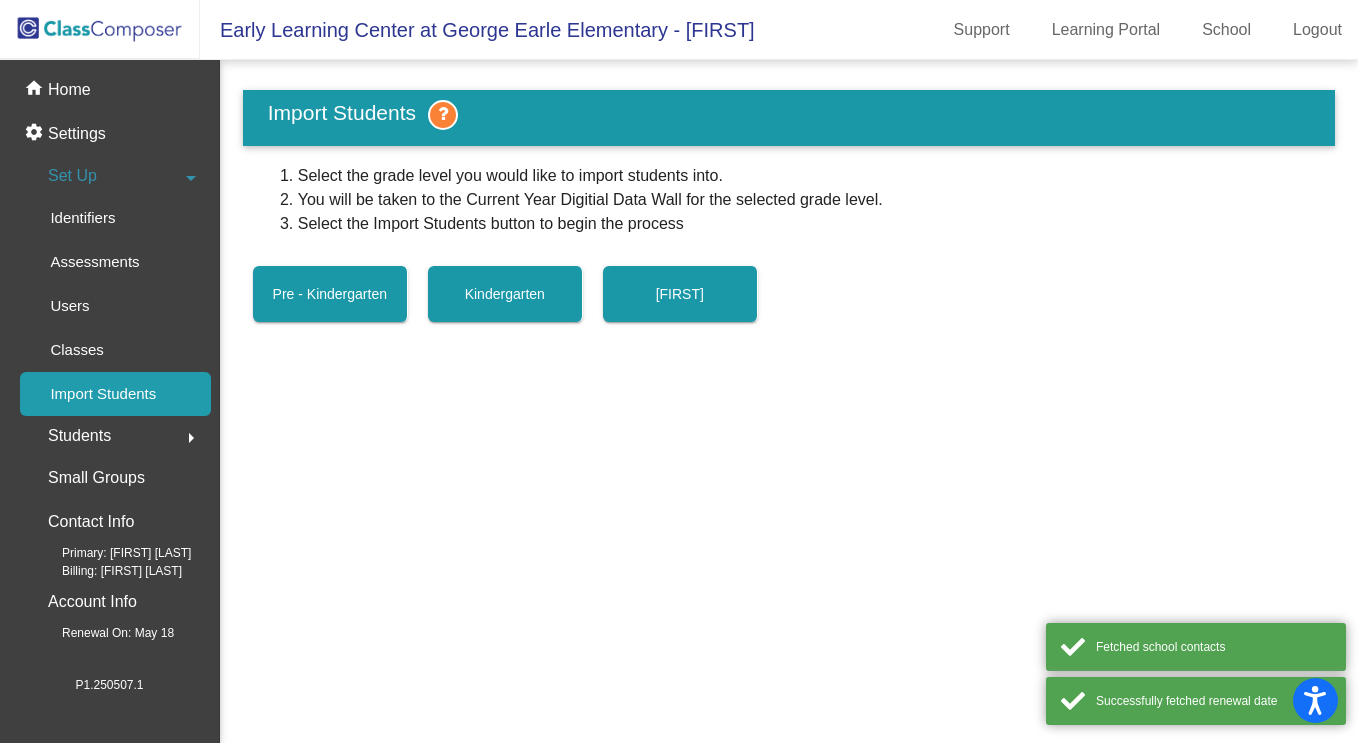 click on "Kindergarten" at bounding box center (505, 294) 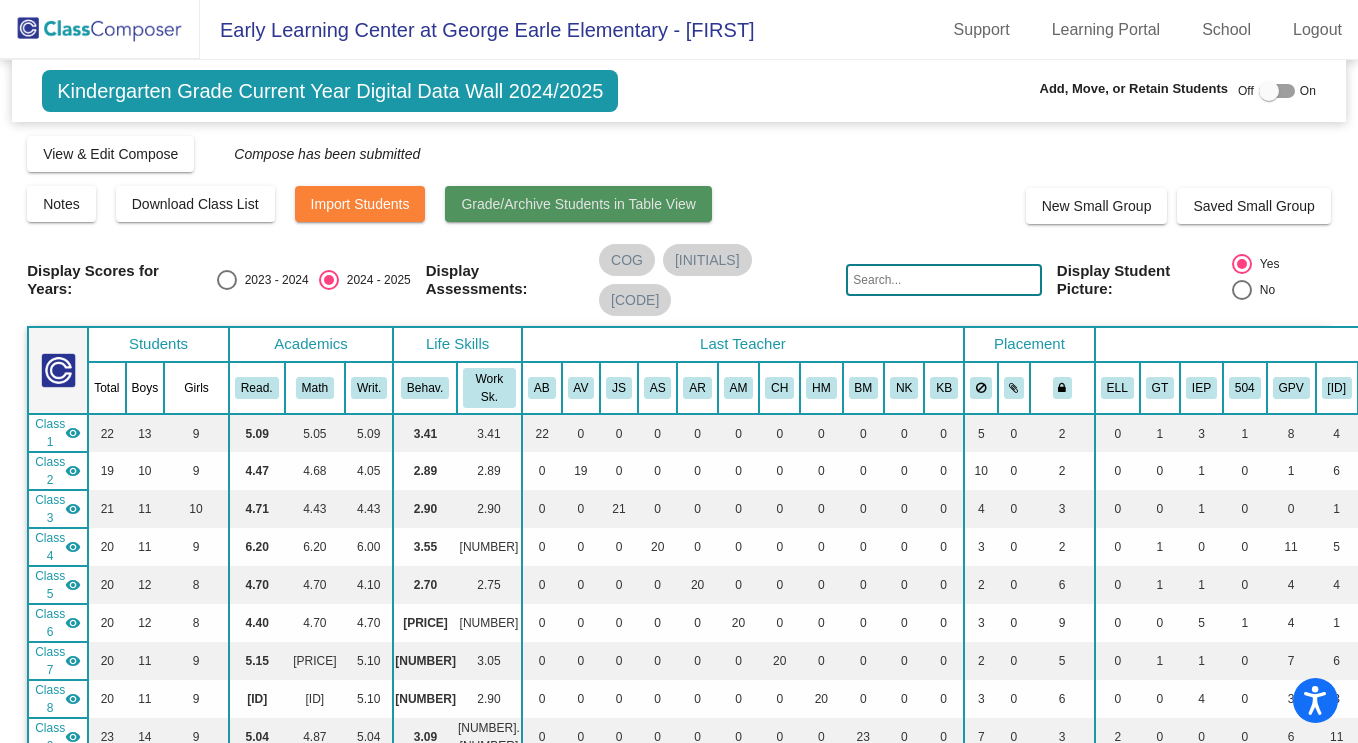 click on "Grade/Archive Students in Table View" 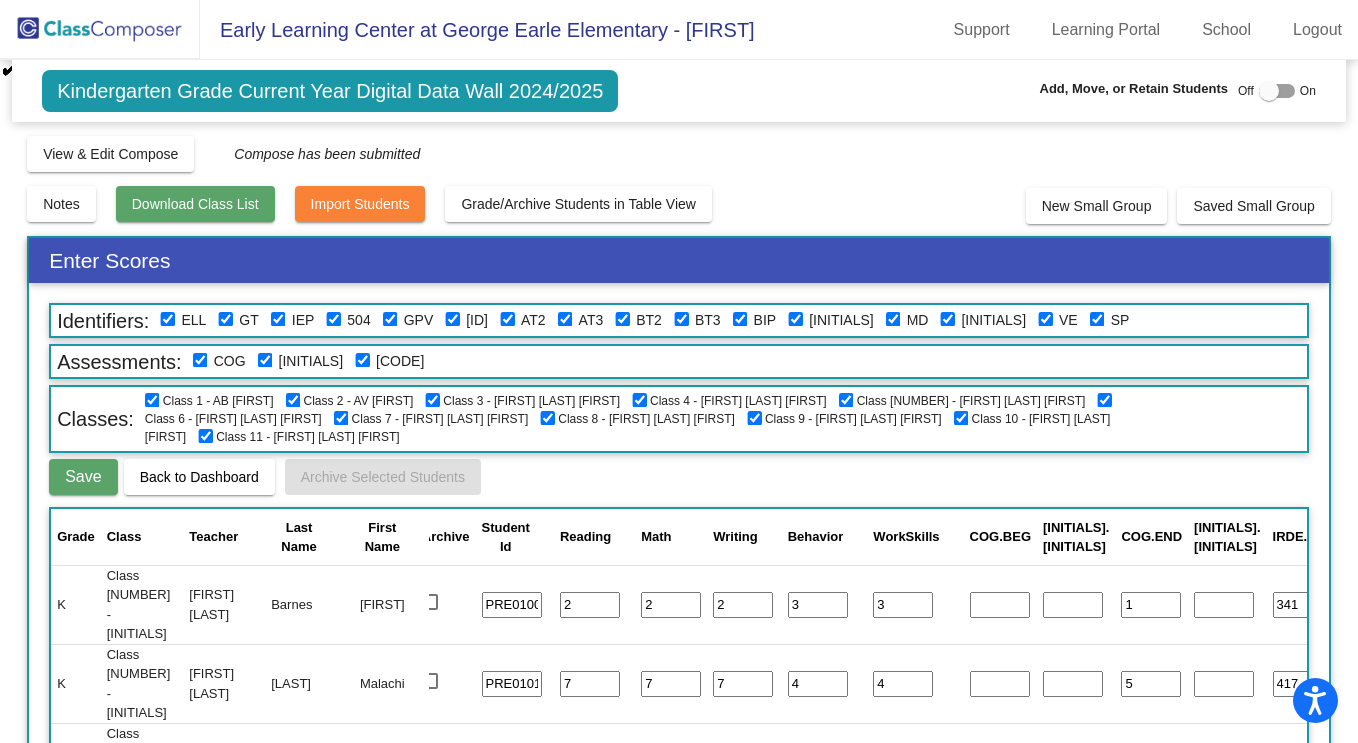 click on "Download Class List" 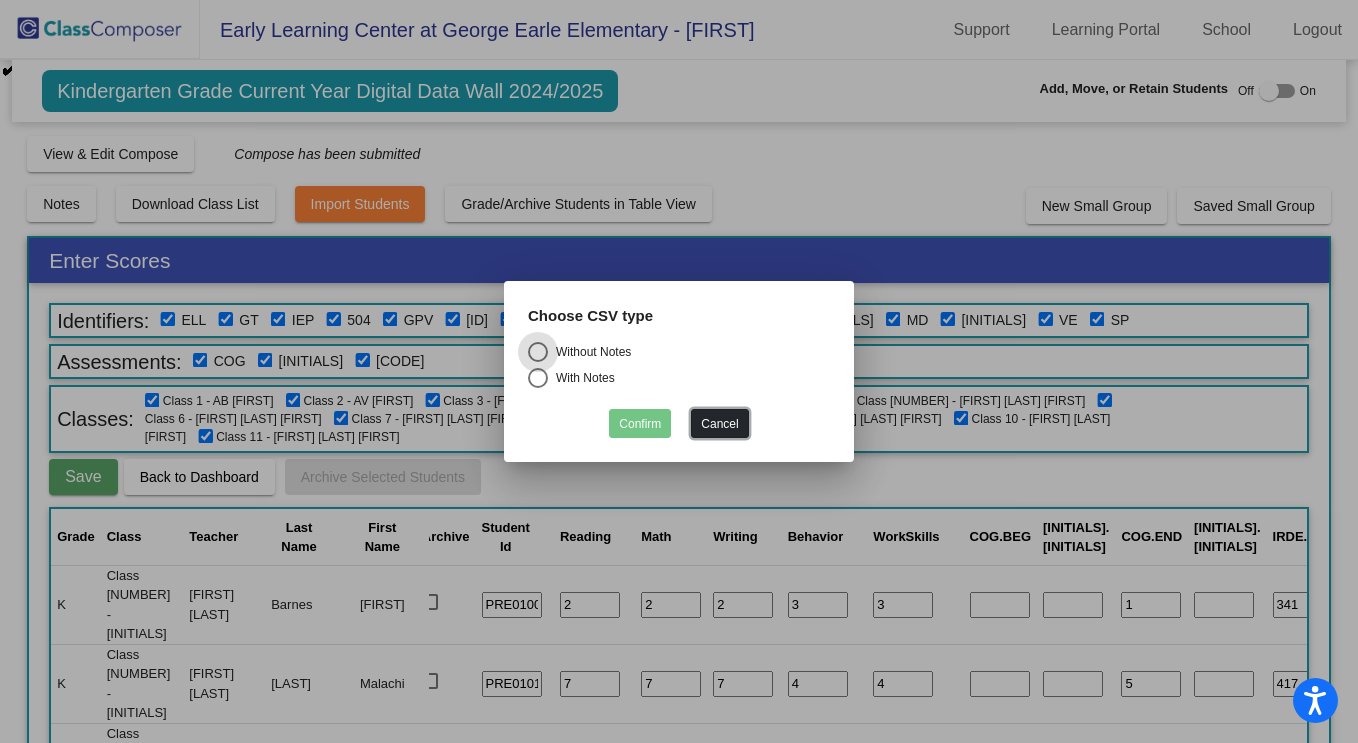 click on "Cancel" at bounding box center [719, 423] 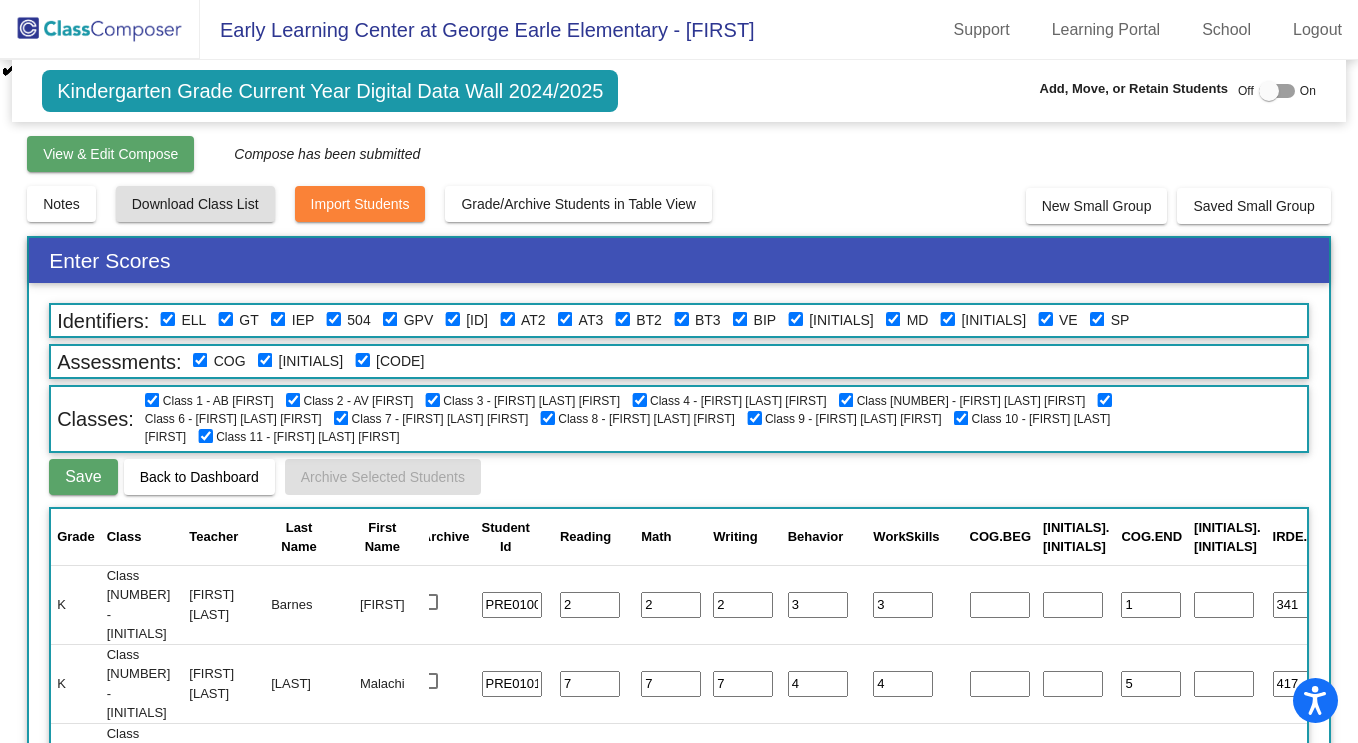 click on "View & Edit Compose" 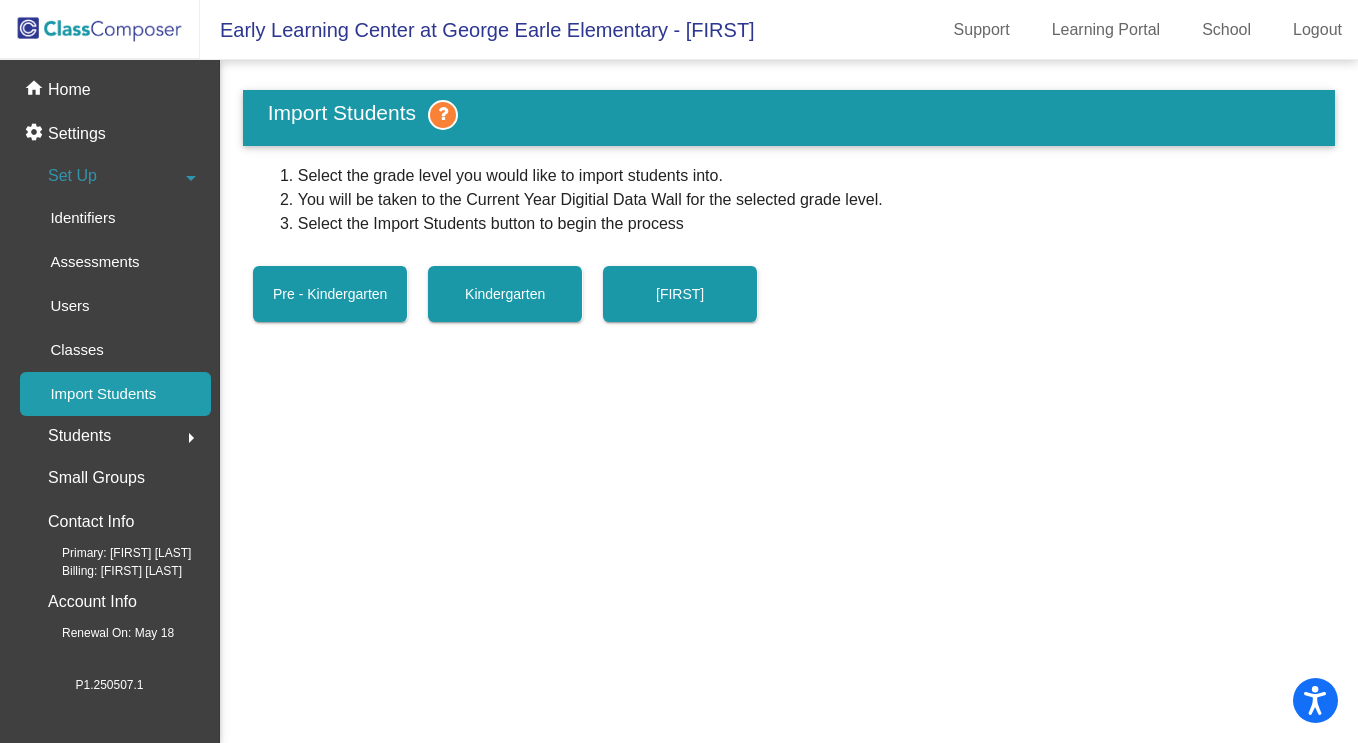 click on "arrow_right" 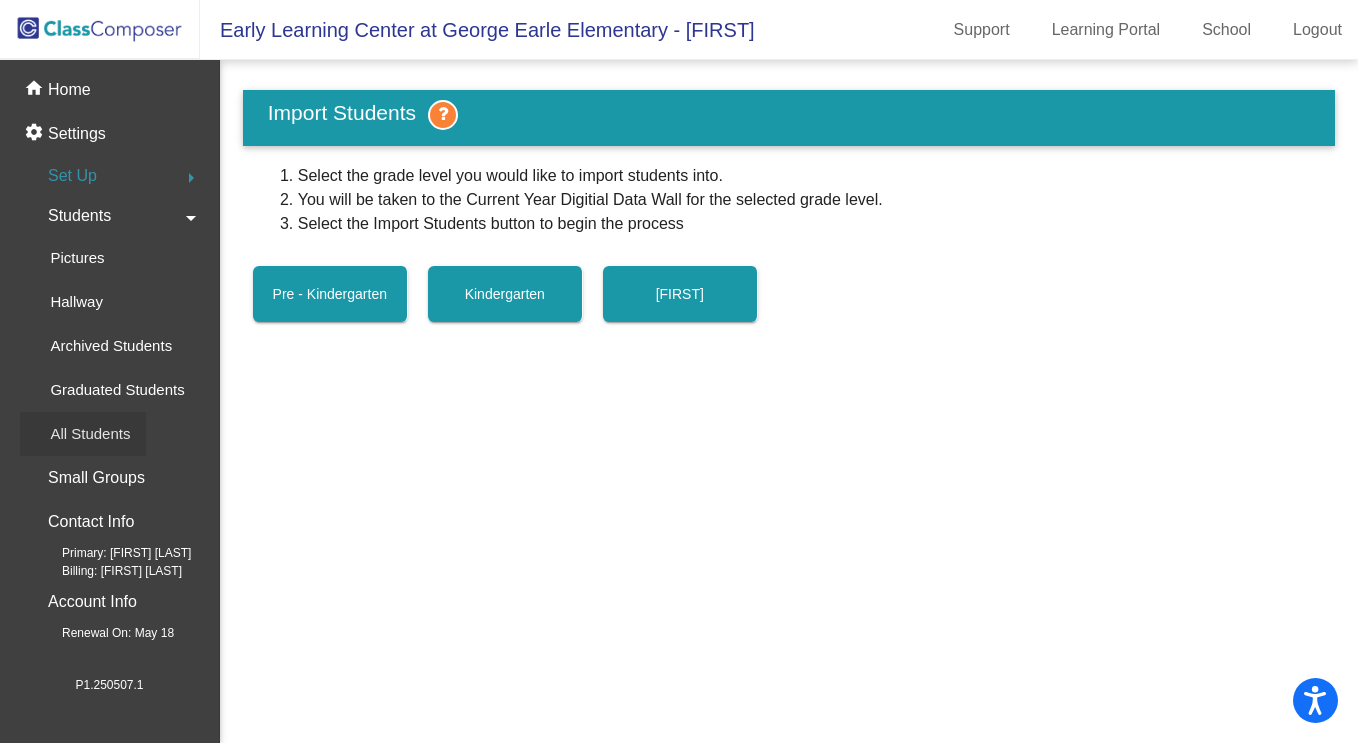 click on "All Students" 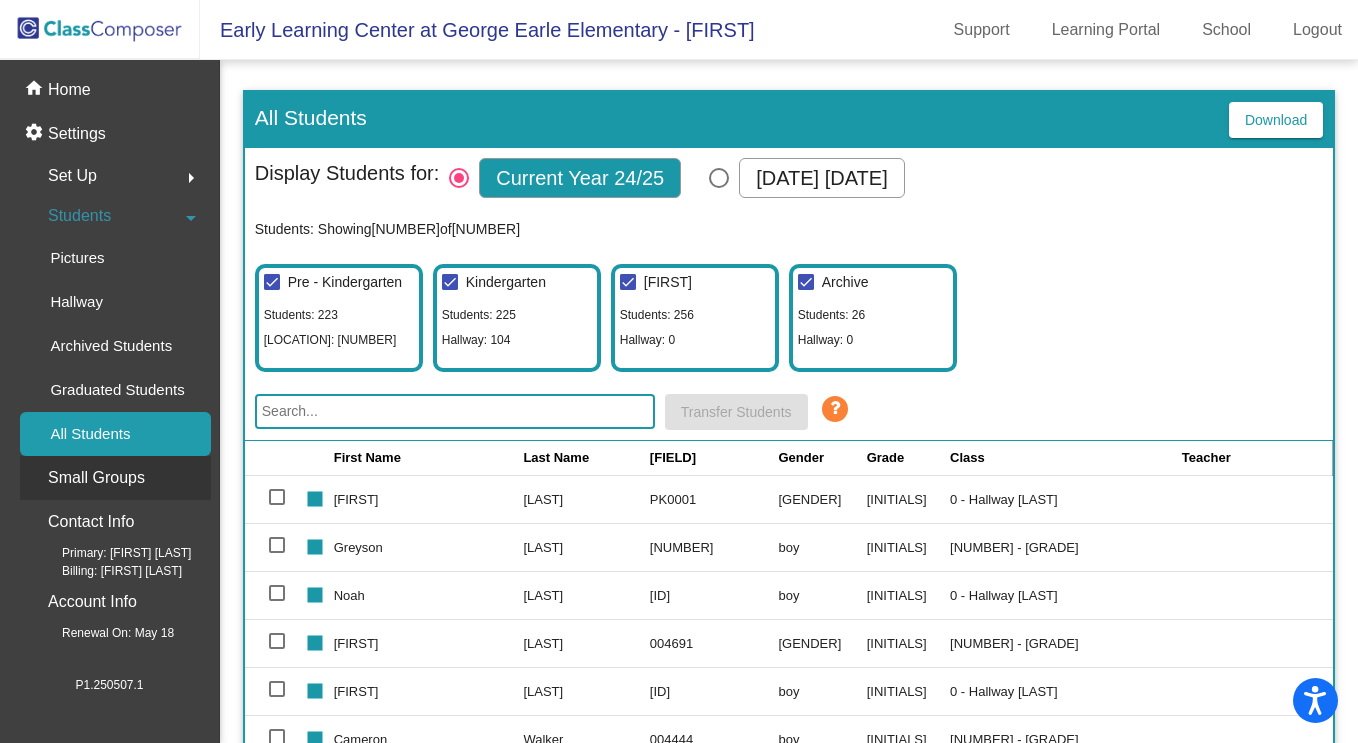 scroll, scrollTop: 0, scrollLeft: 0, axis: both 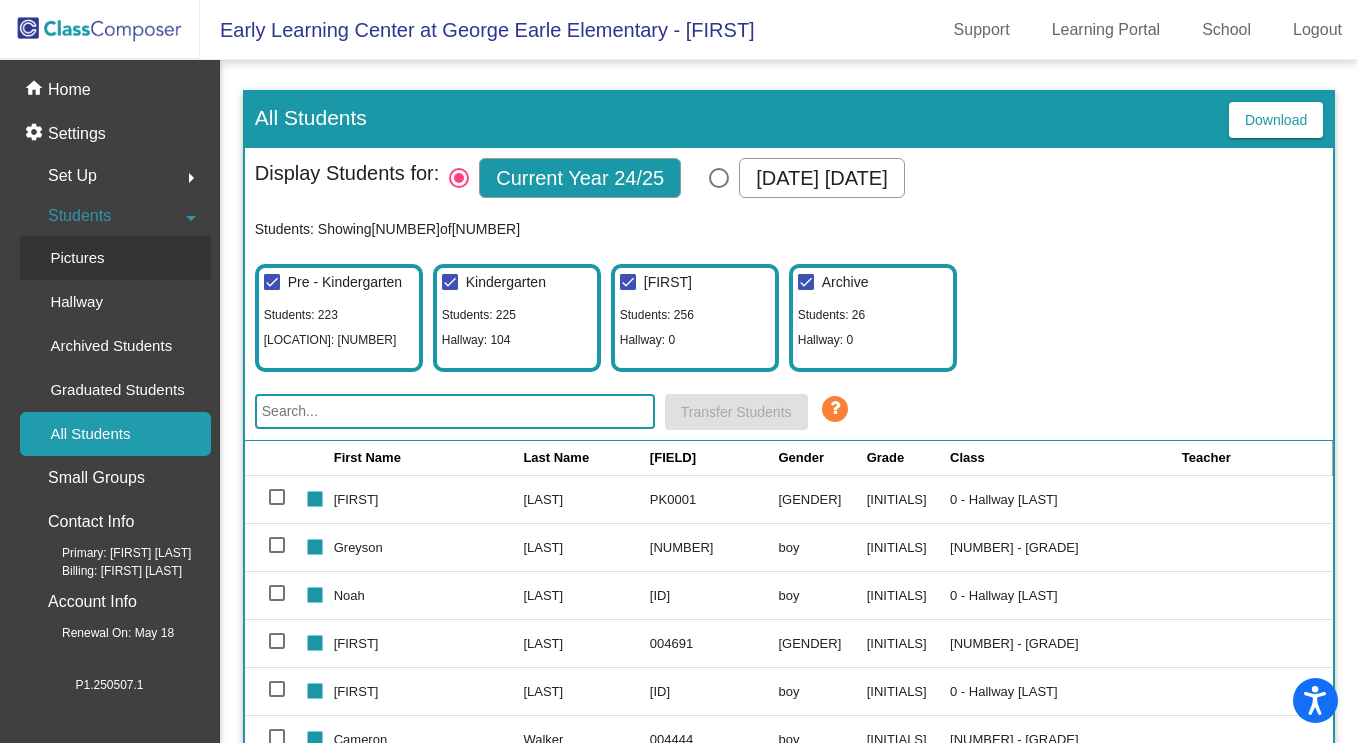 click on "Pictures" 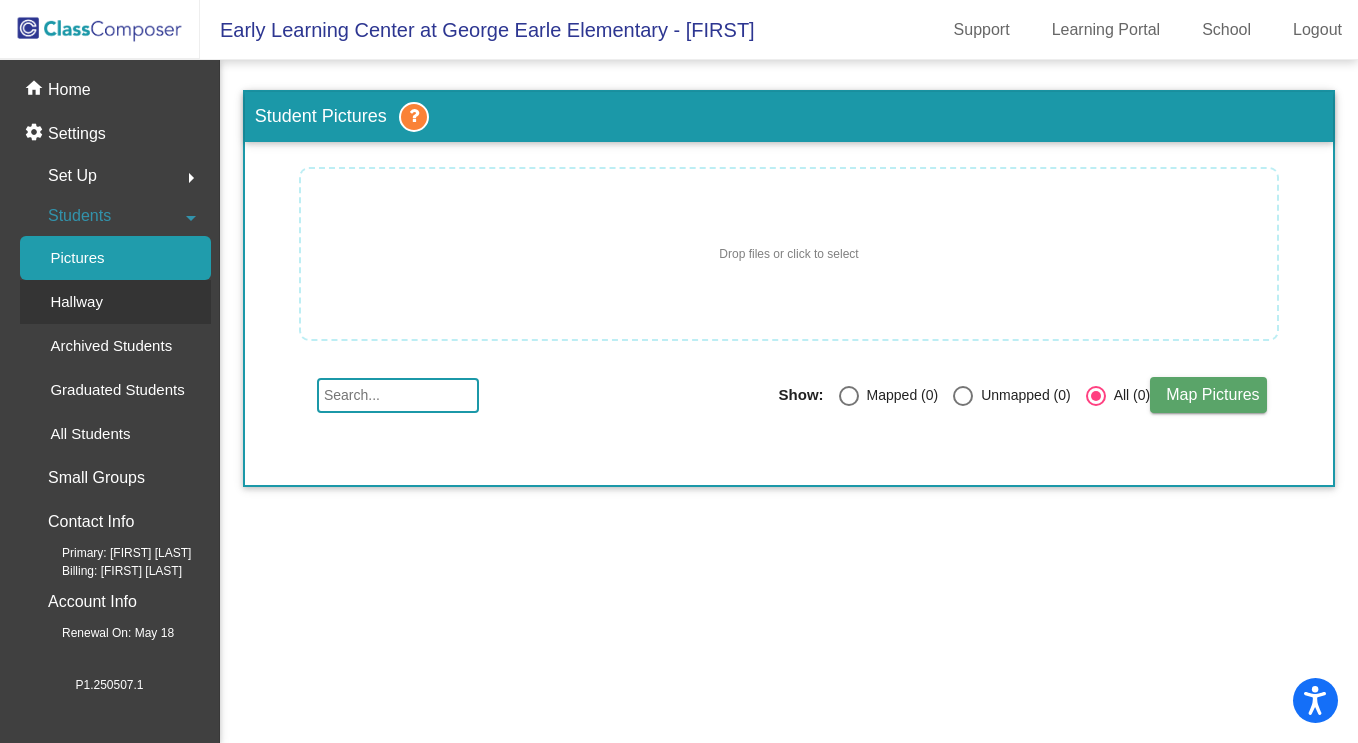 click on "Hallway" 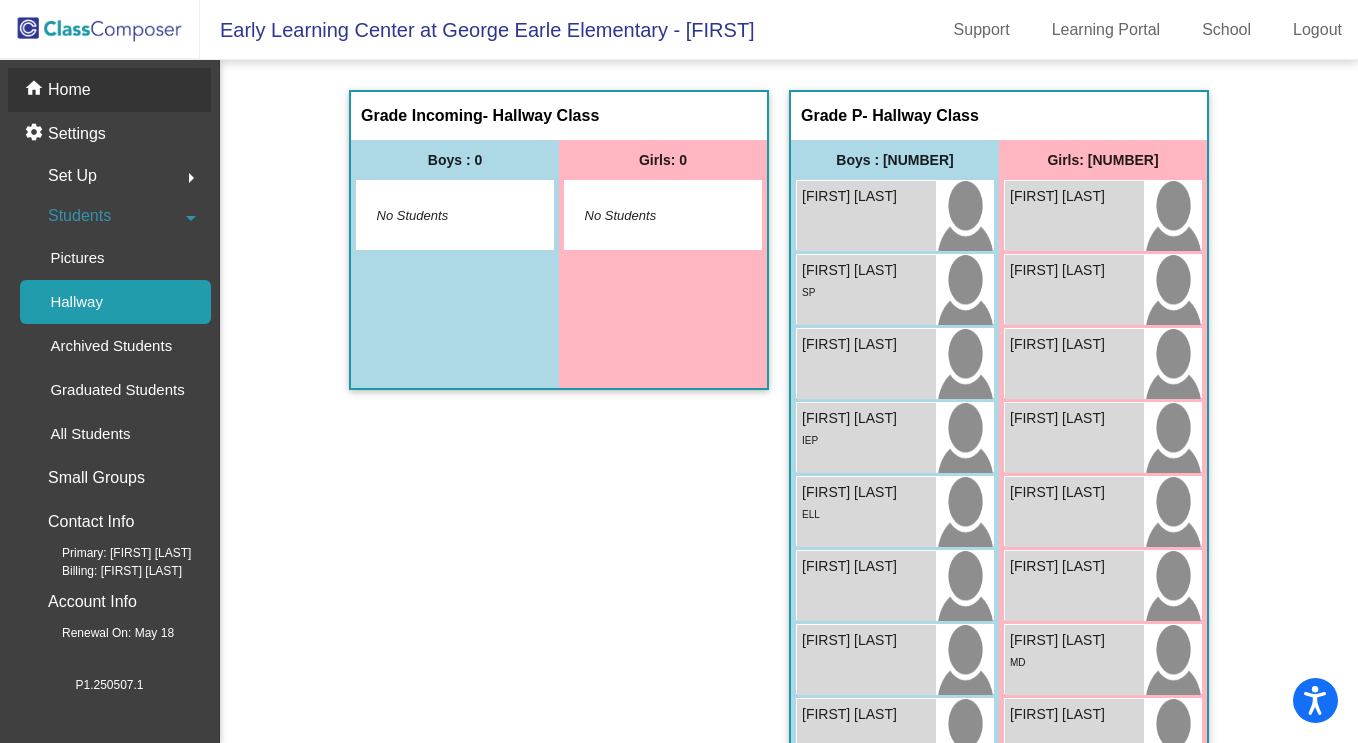 click on "home Home" 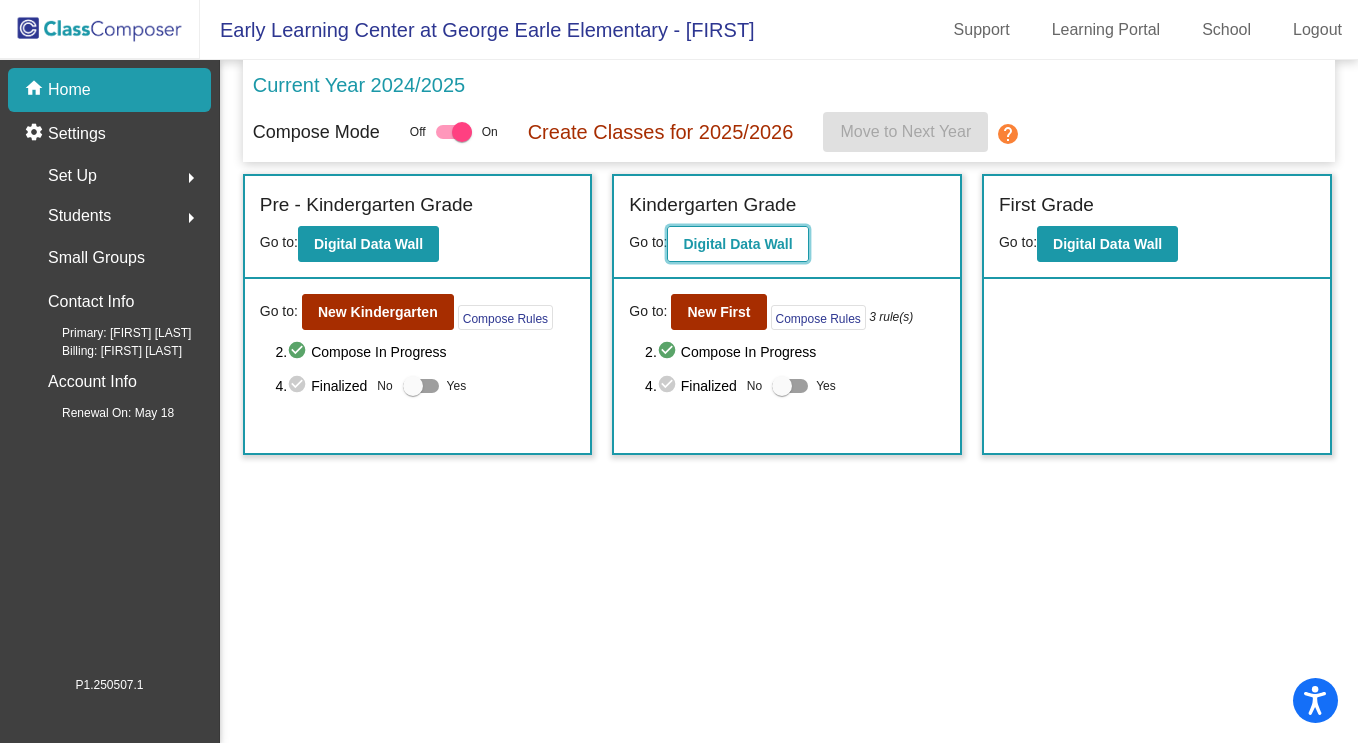 click on "Digital Data Wall" 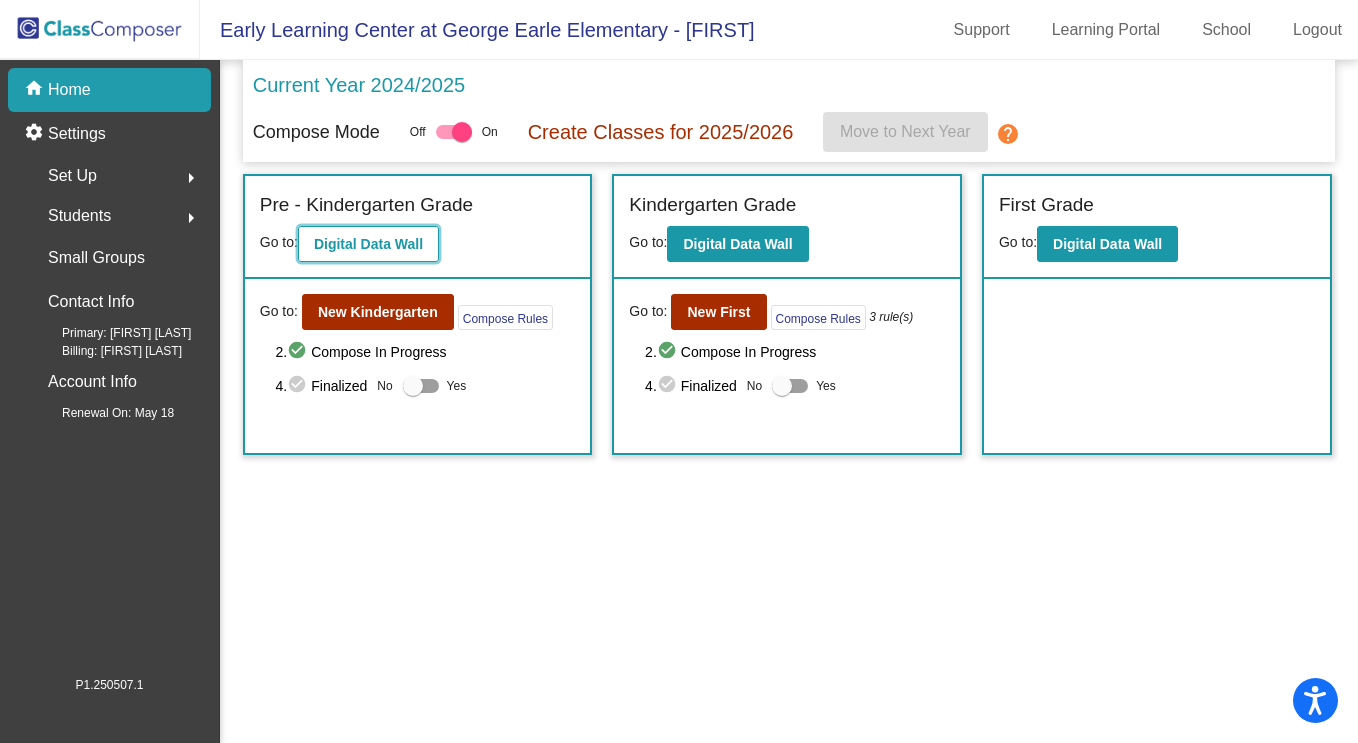 click on "Digital Data Wall" 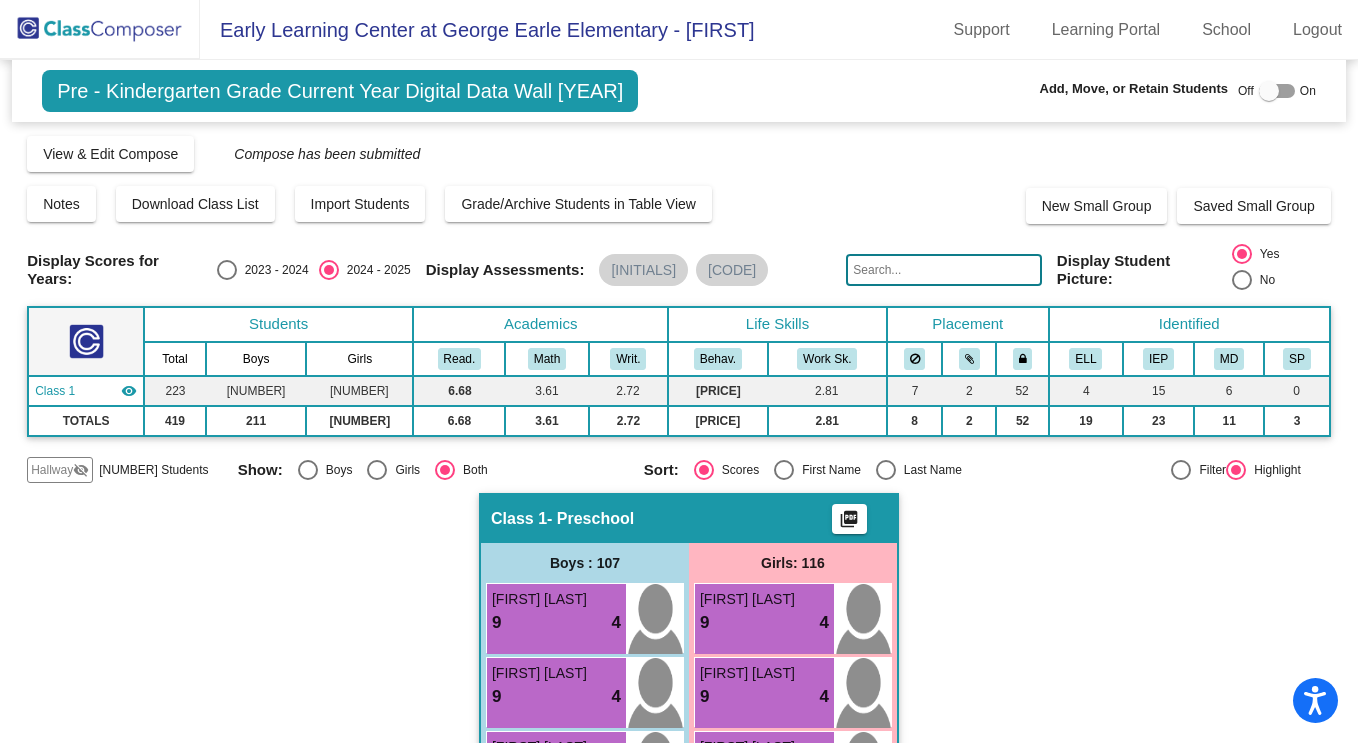 click 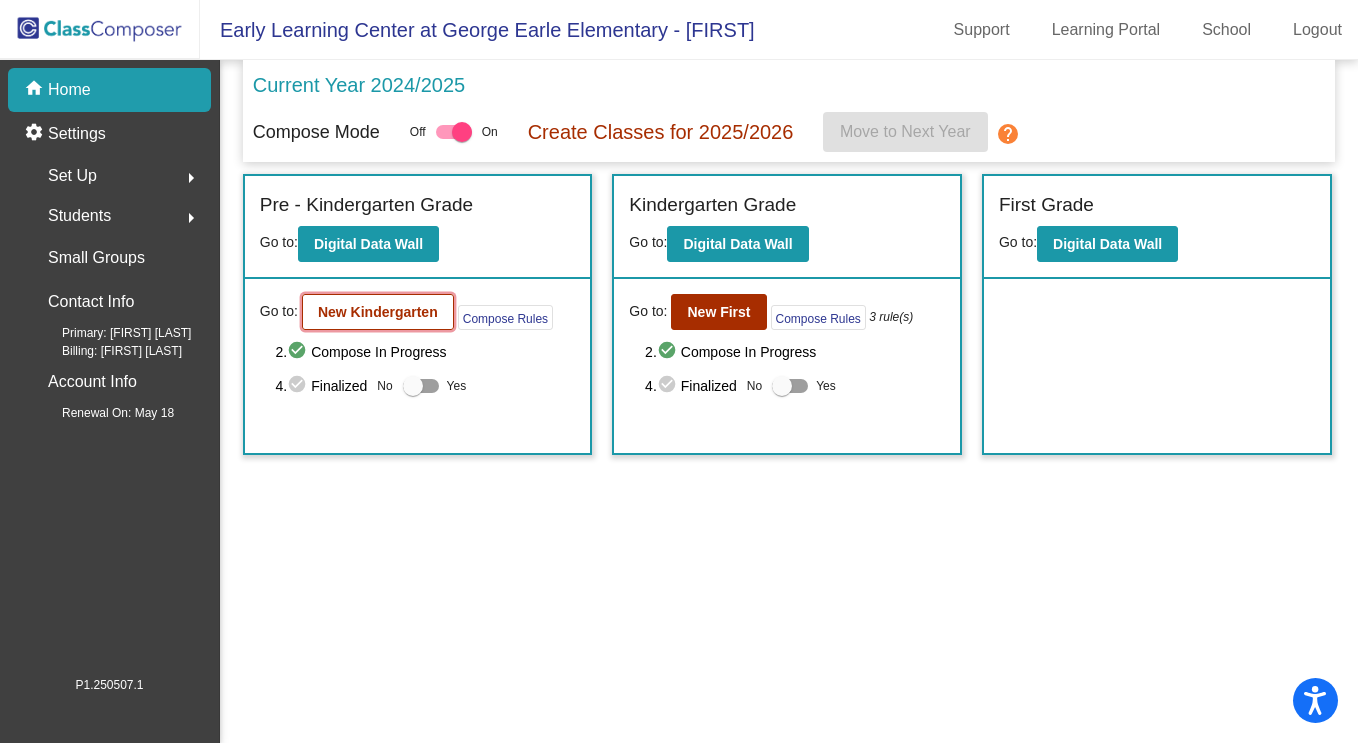 click on "New Kindergarten" 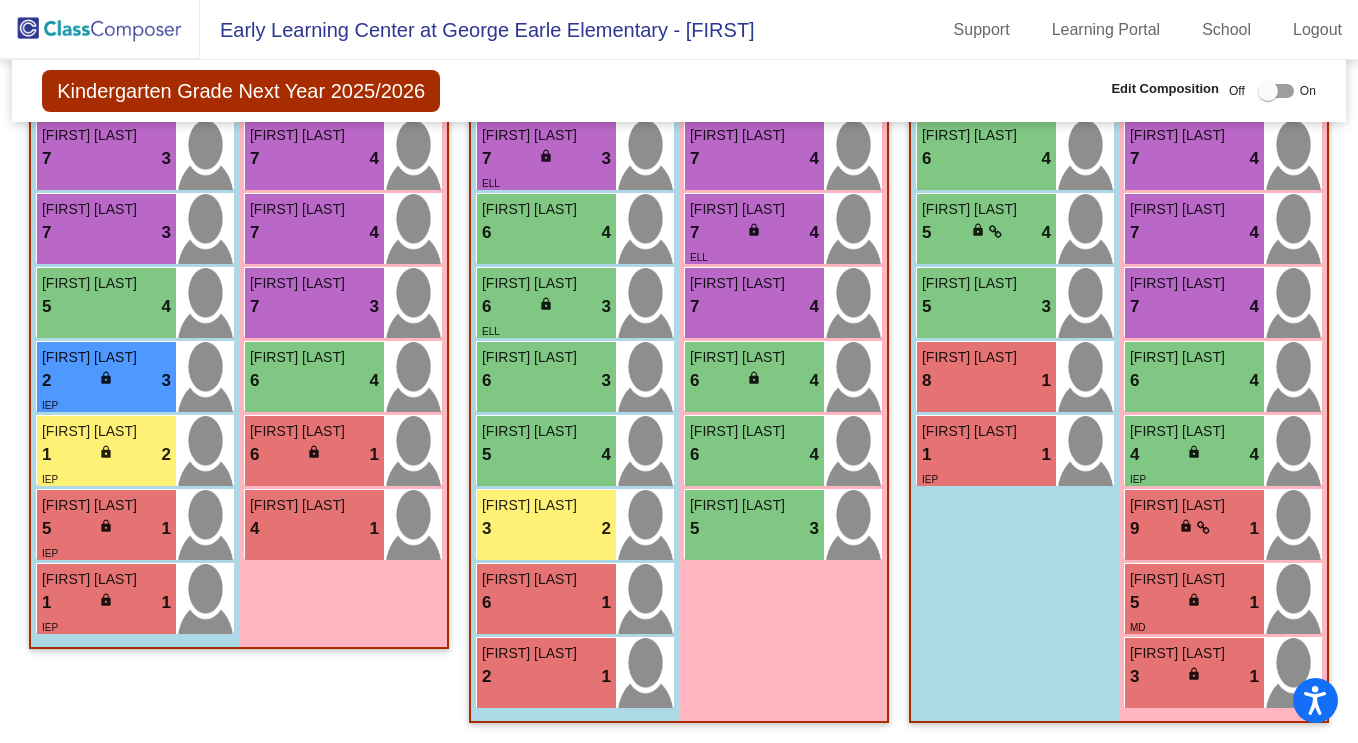 scroll, scrollTop: 5533, scrollLeft: 0, axis: vertical 